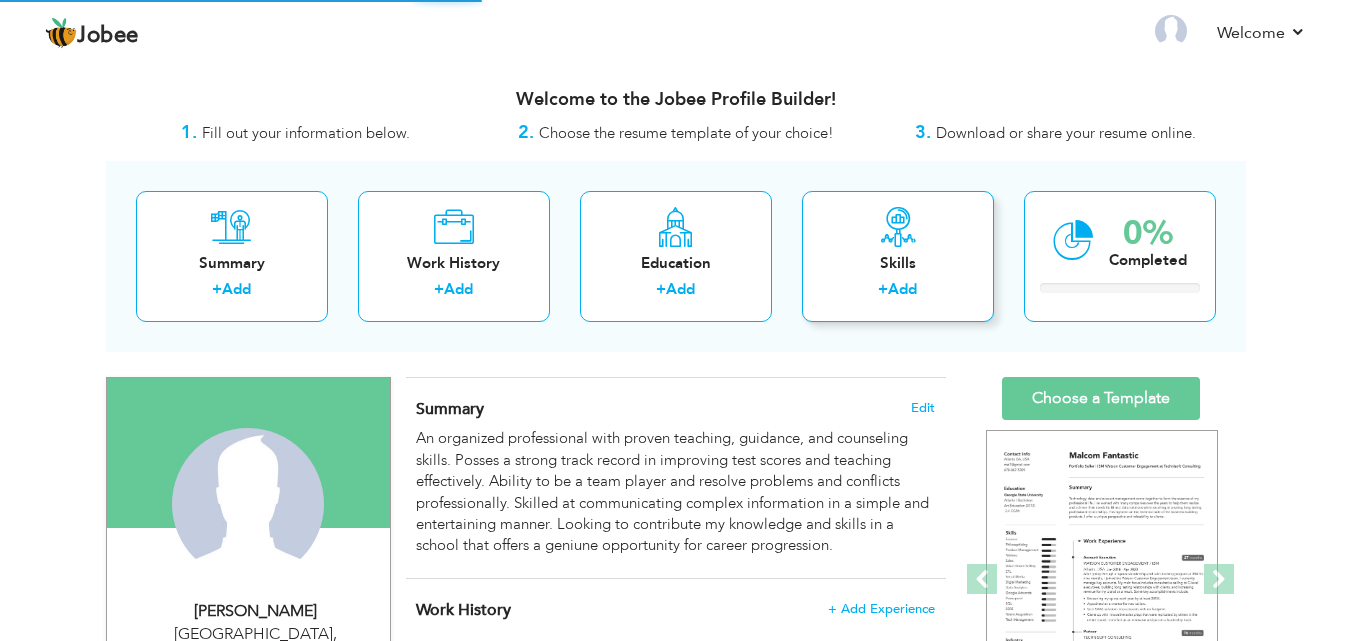 scroll, scrollTop: 0, scrollLeft: 0, axis: both 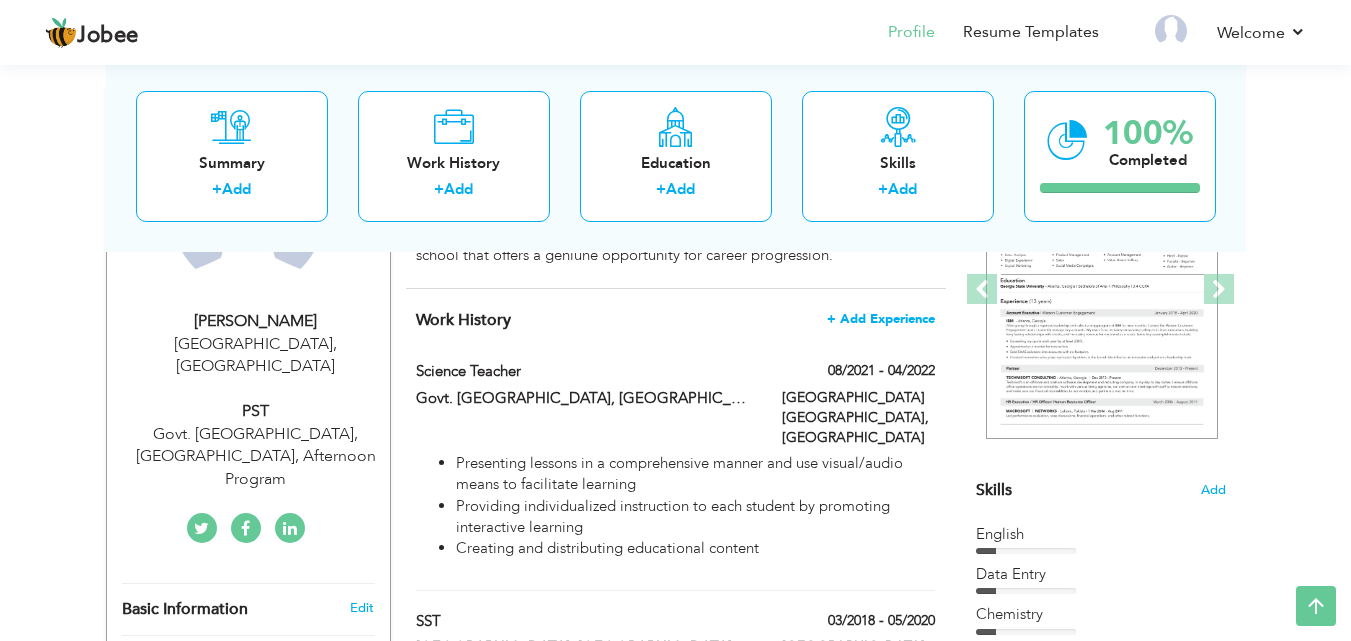click on "+ Add Experience" at bounding box center (881, 319) 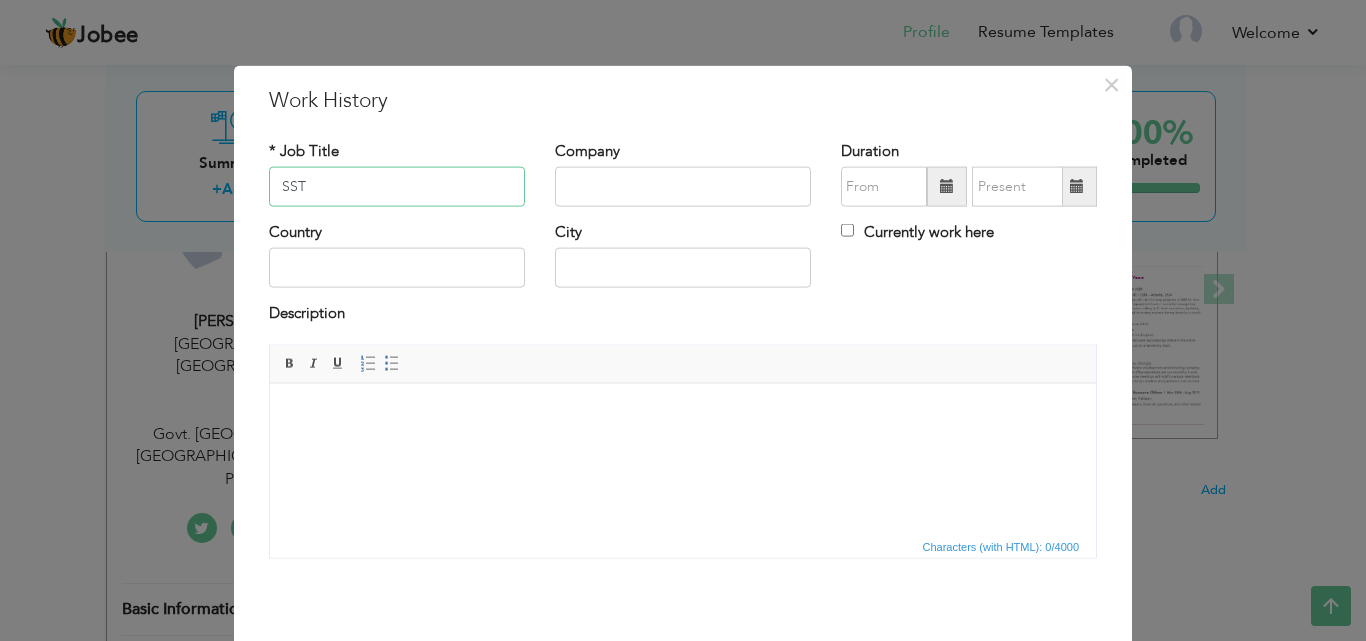 type on "SST" 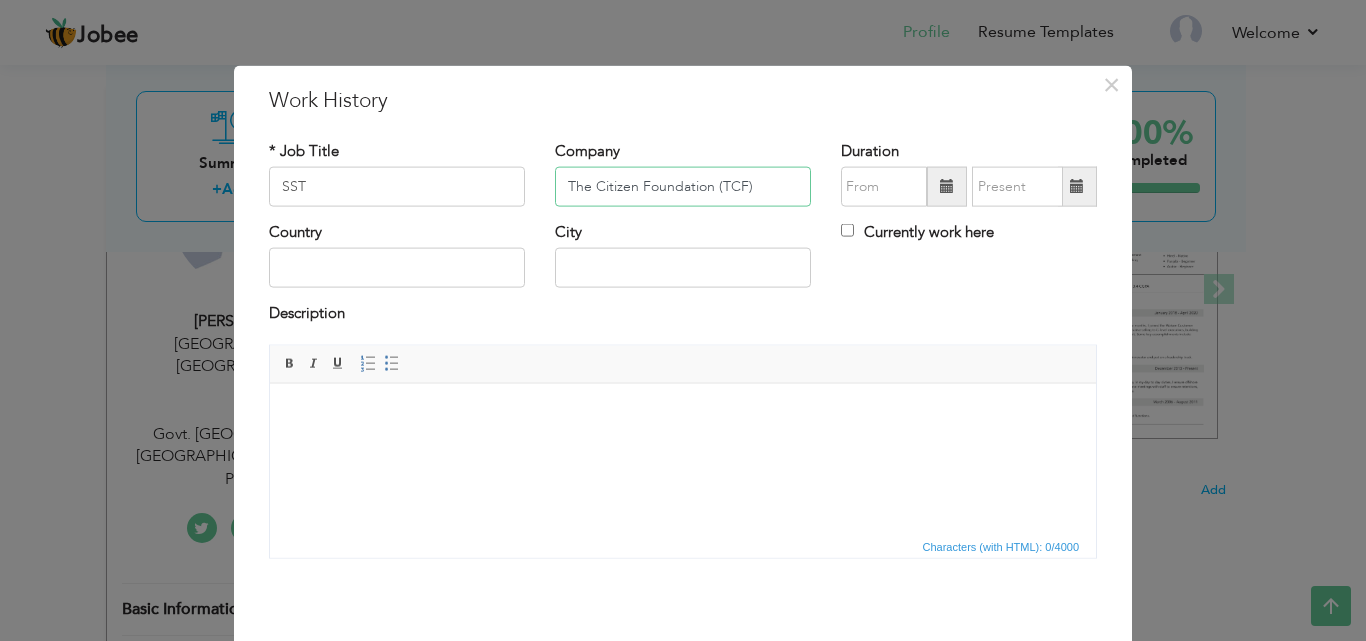type on "The Citizen Foundation (TCF)" 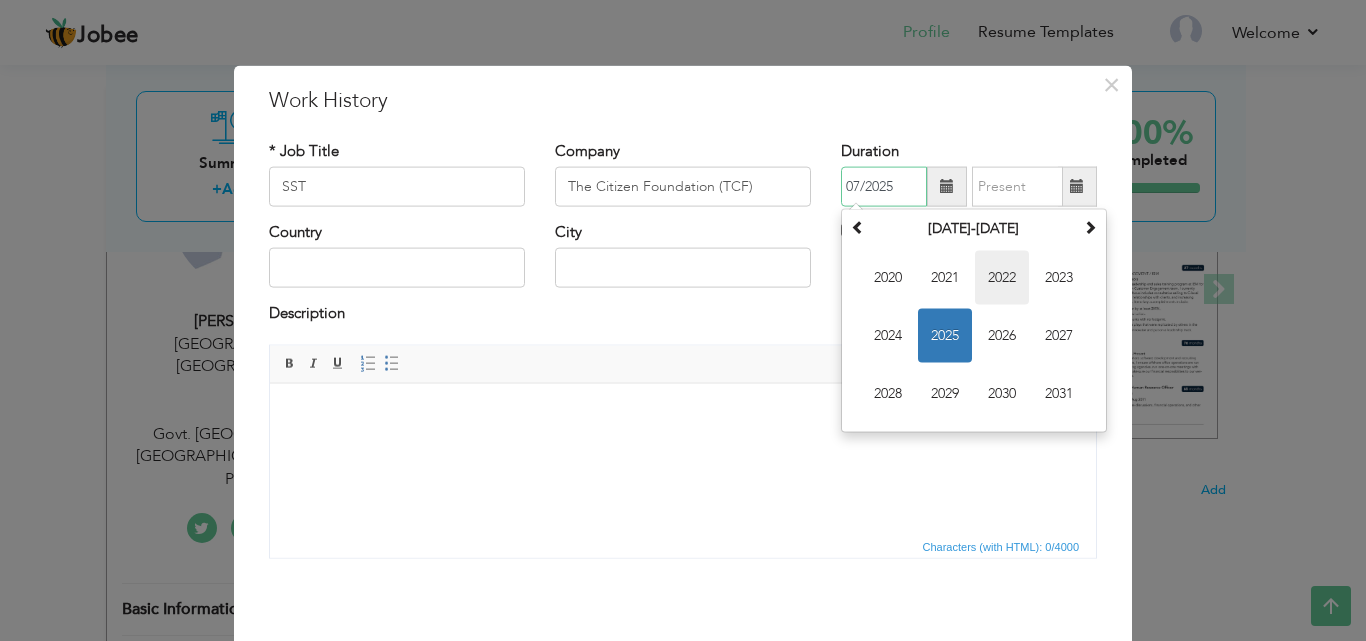 click on "2022" at bounding box center [1002, 278] 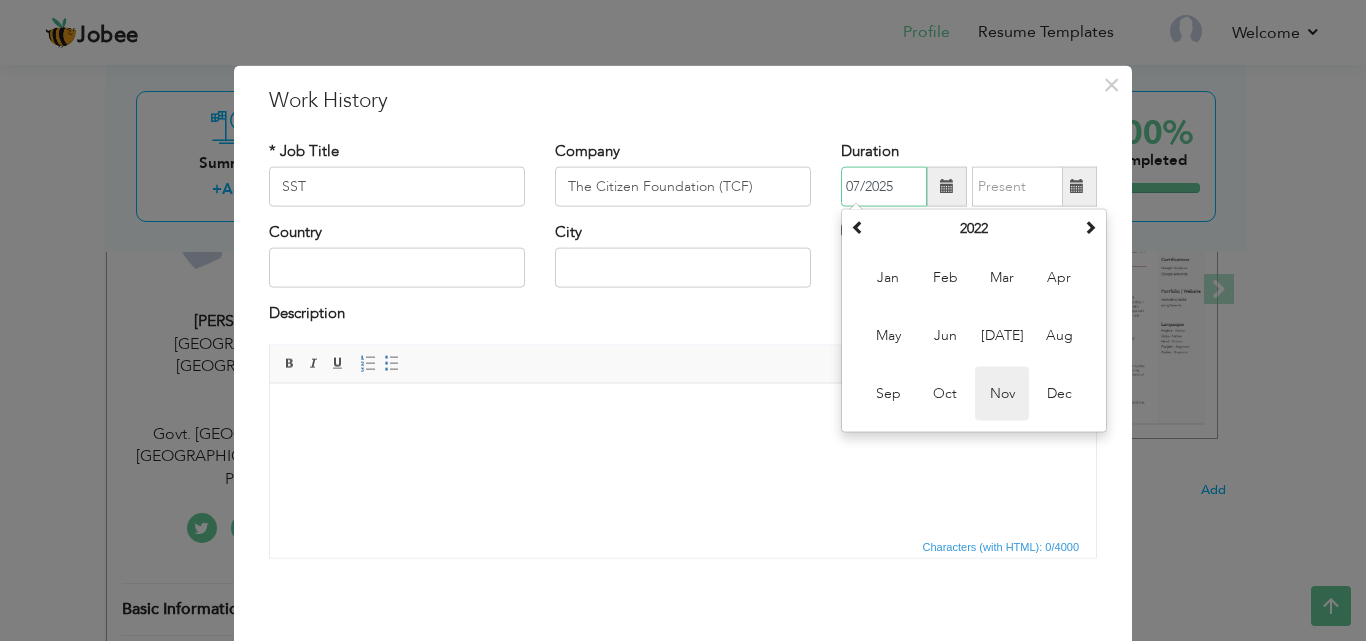 click on "Nov" at bounding box center (1002, 394) 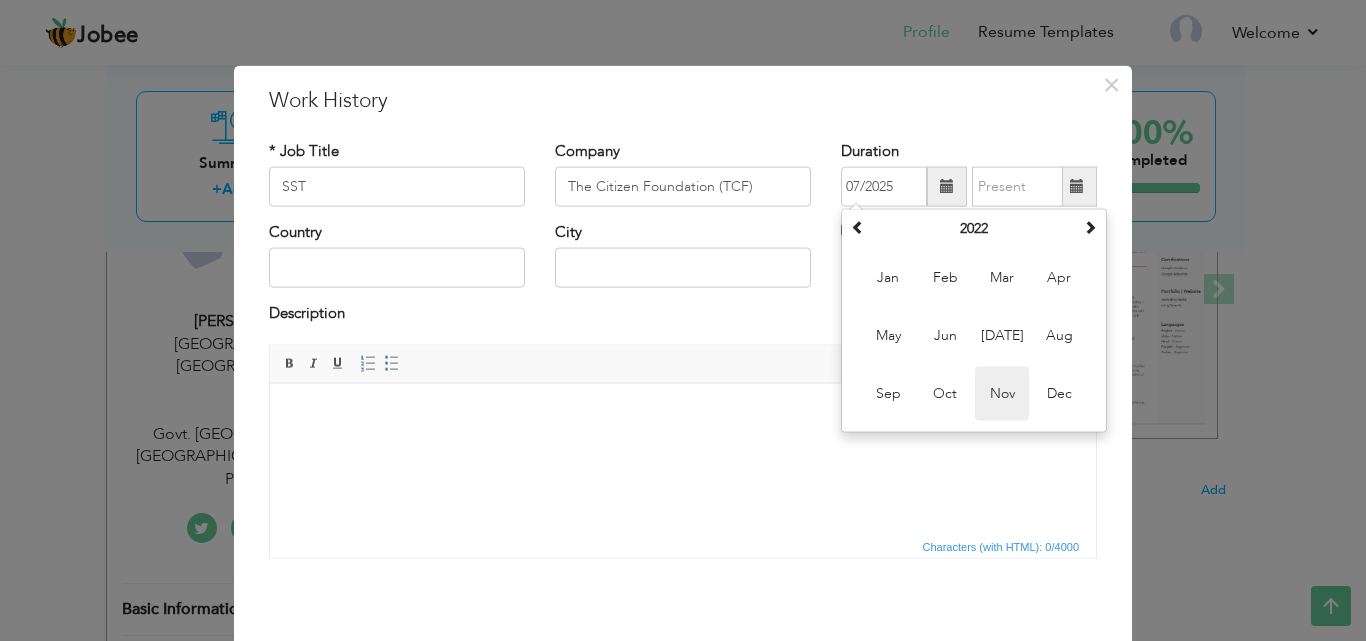 type on "11/2022" 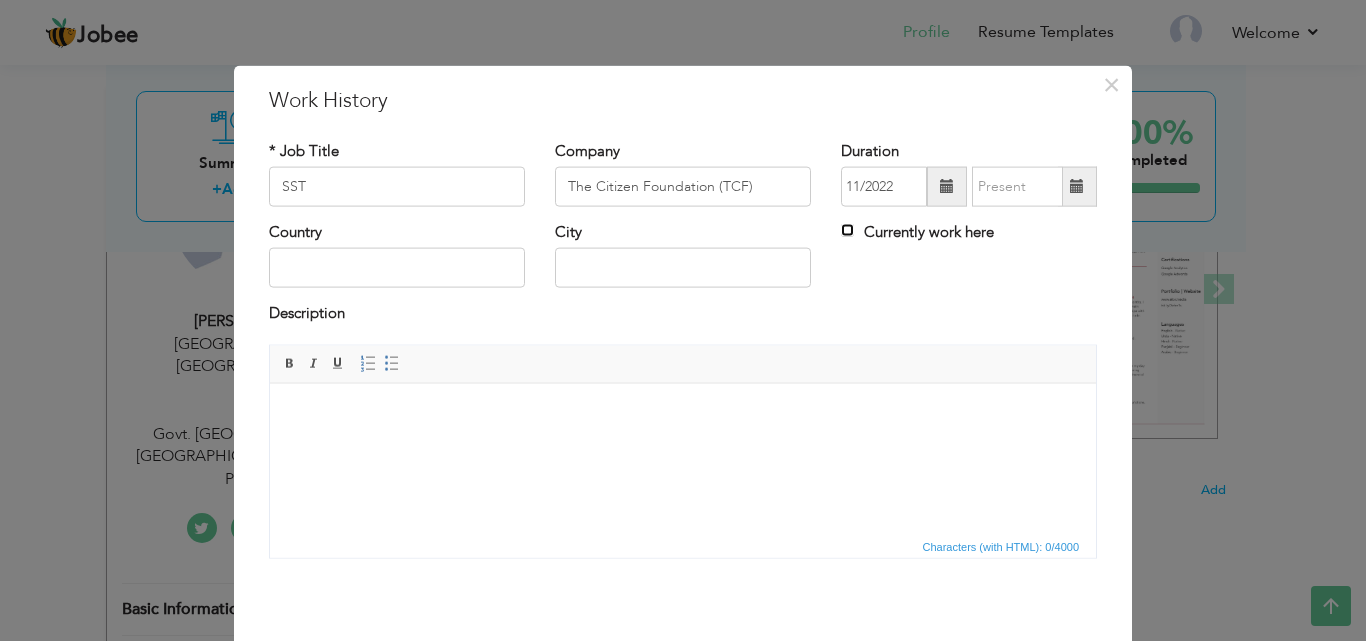 click on "Currently work here" at bounding box center [847, 230] 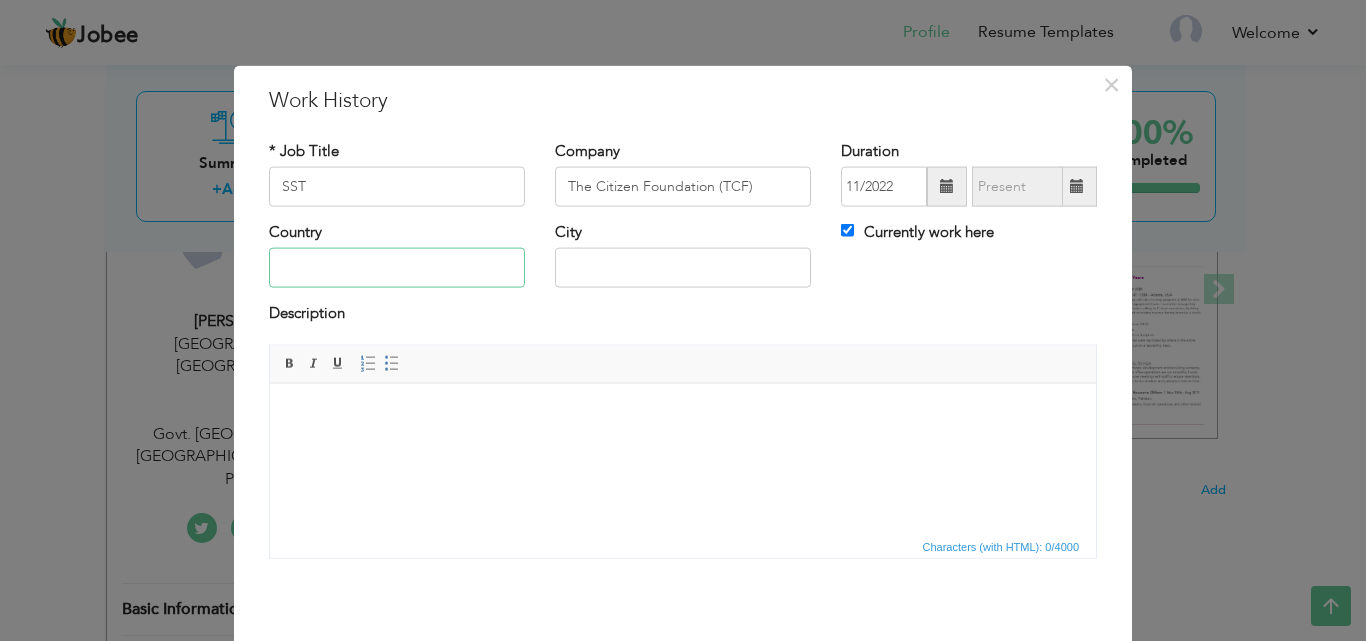 click at bounding box center [397, 268] 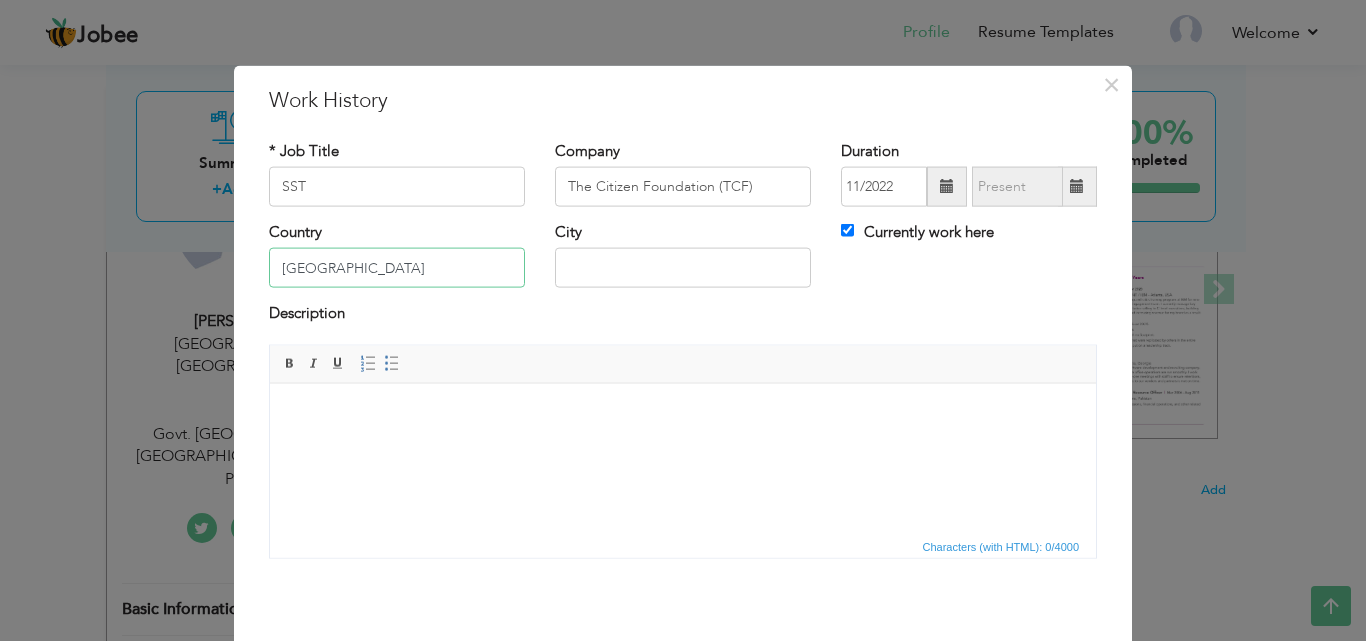 type on "[GEOGRAPHIC_DATA]" 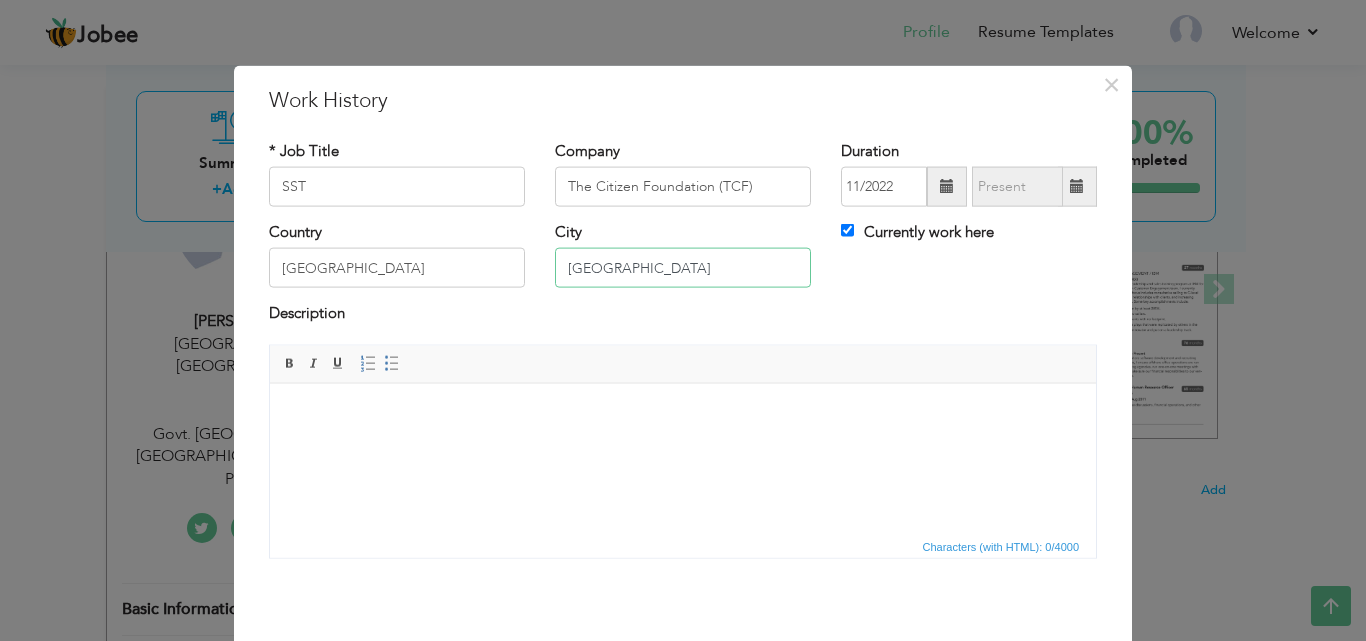 type on "[GEOGRAPHIC_DATA]" 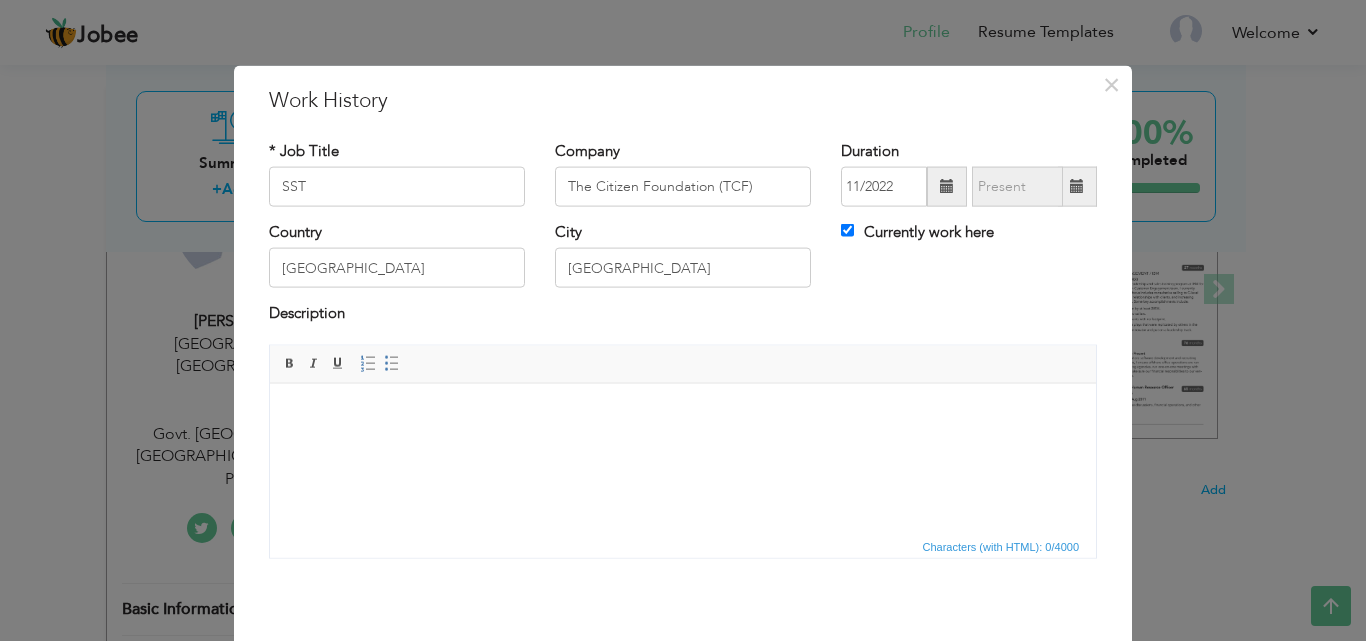 click on "Description" at bounding box center (683, 316) 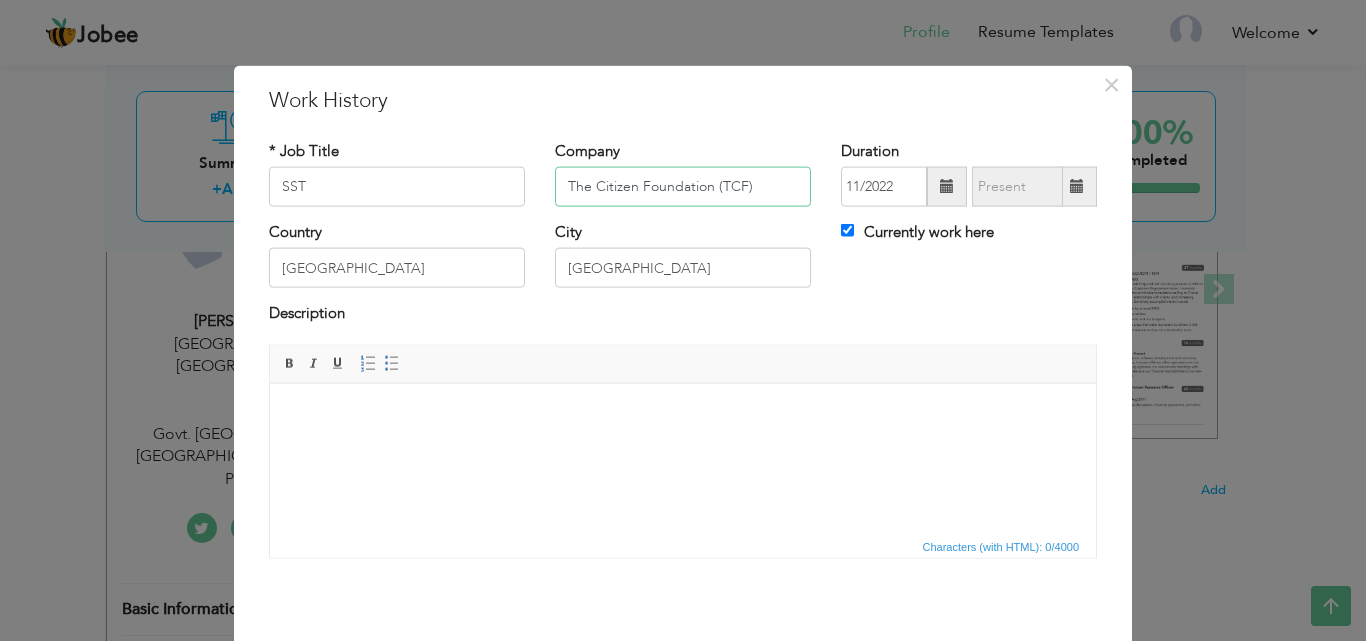 click on "The Citizen Foundation (TCF)" at bounding box center [683, 187] 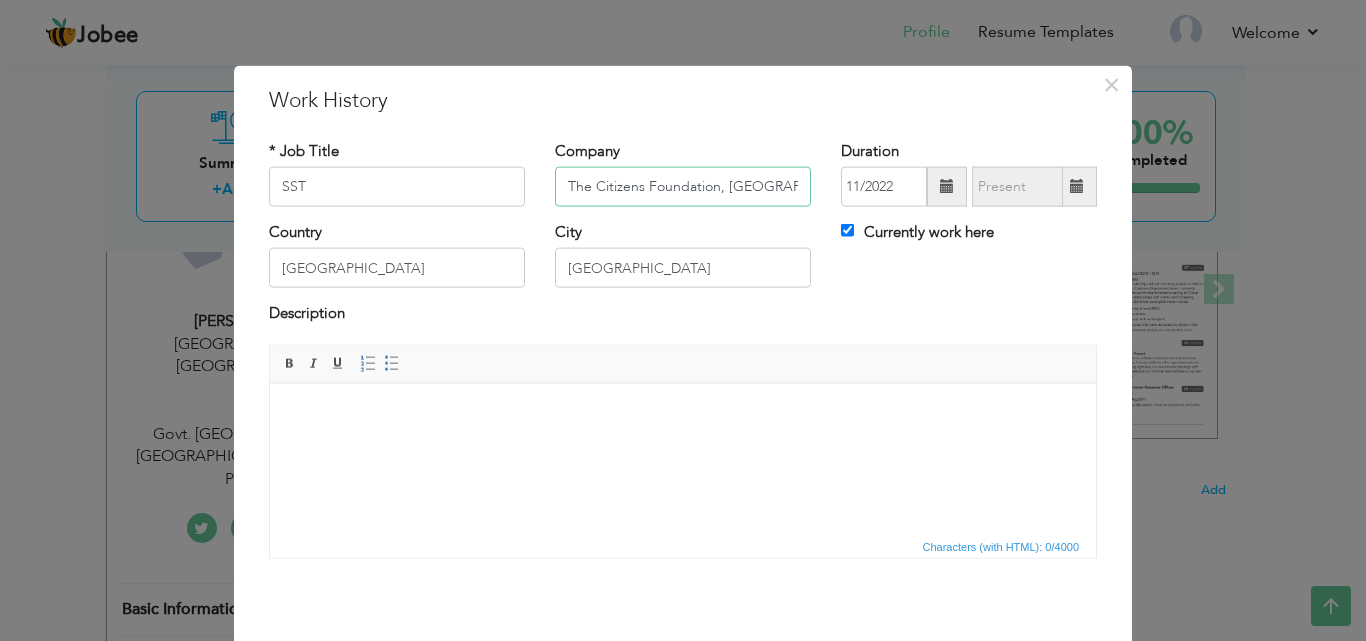 scroll, scrollTop: 0, scrollLeft: 51, axis: horizontal 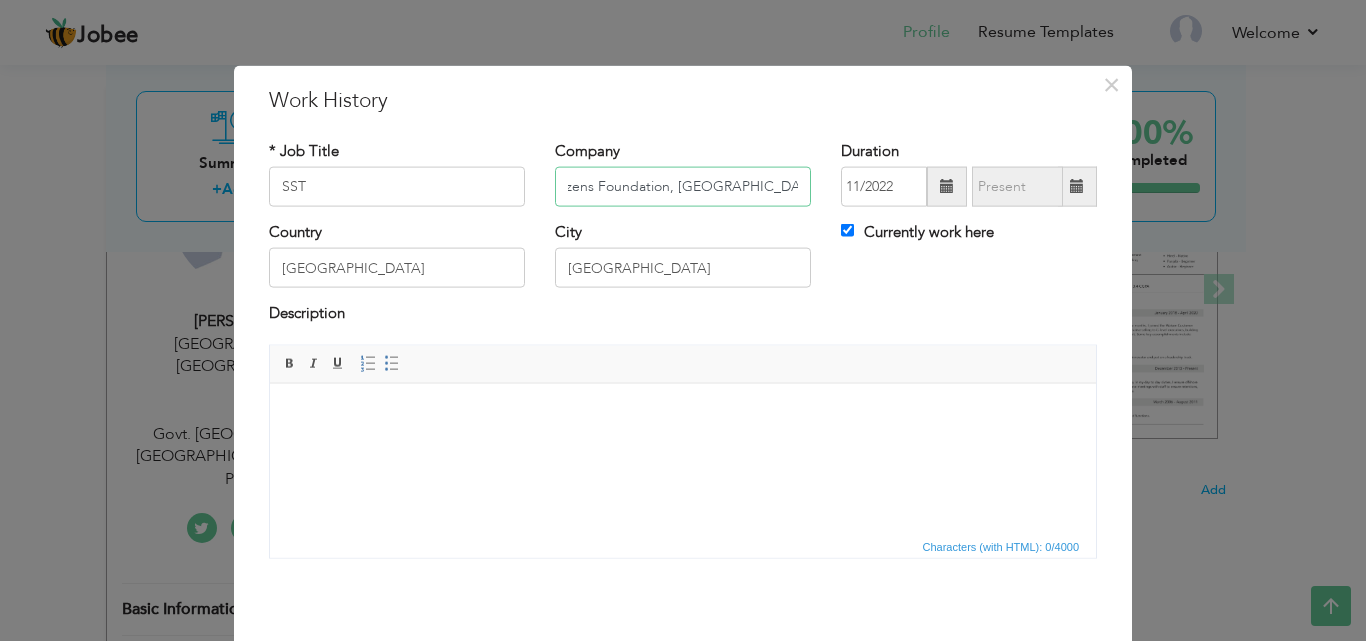 type on "The Citizens Foundation, Islamabad, Pakistan" 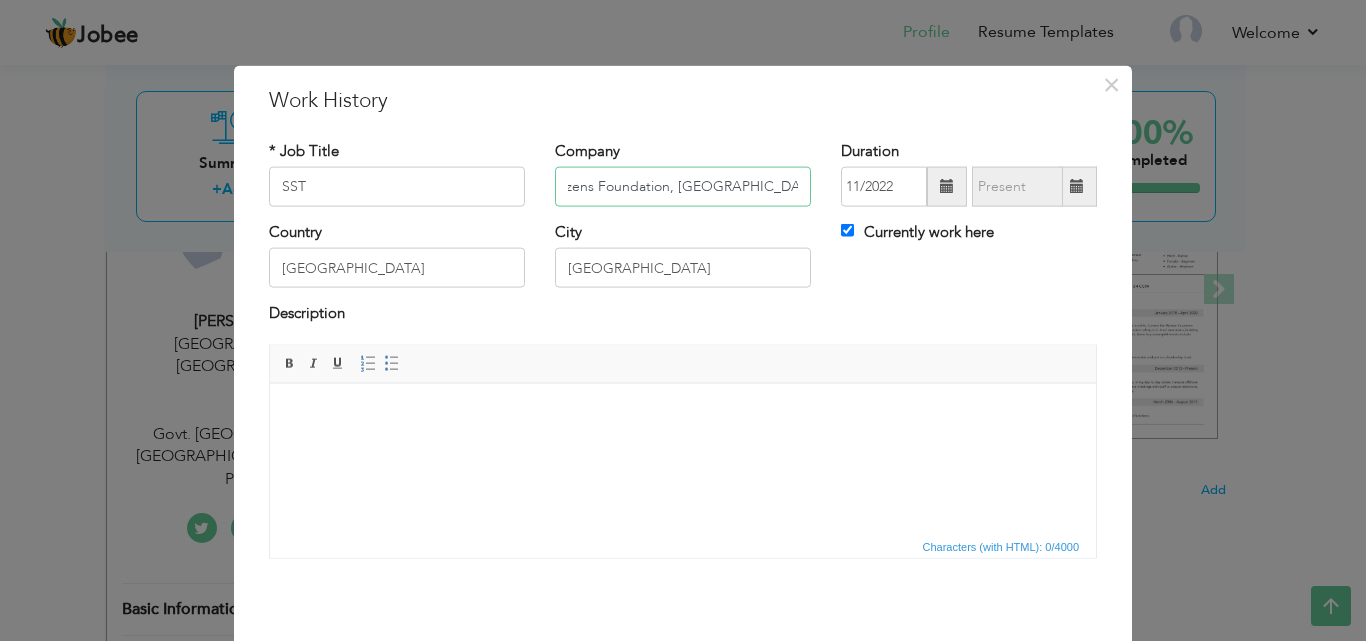 scroll, scrollTop: 0, scrollLeft: 0, axis: both 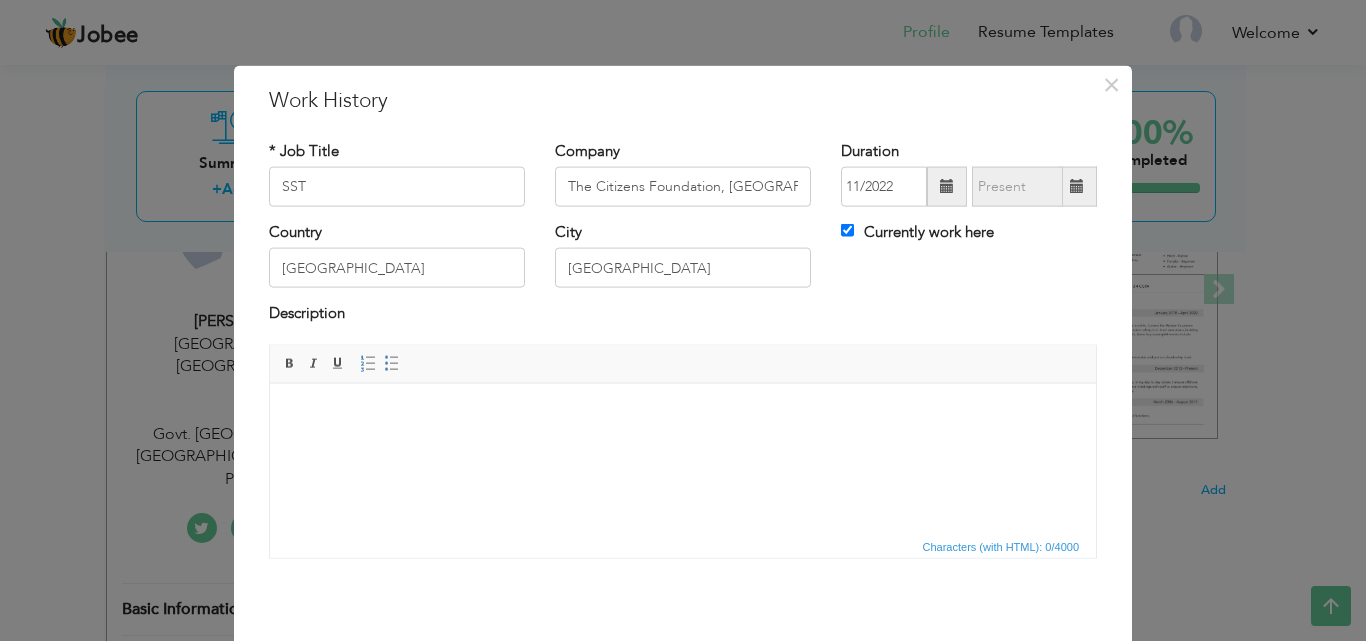 click at bounding box center (683, 413) 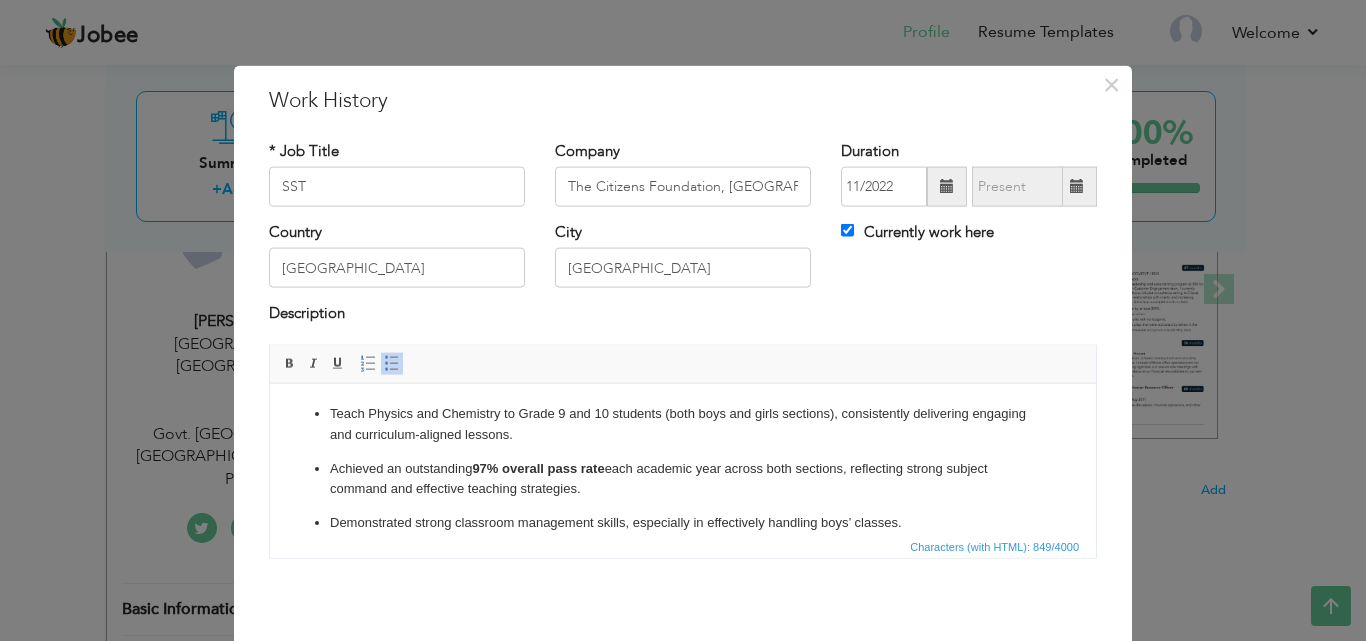 scroll, scrollTop: 105, scrollLeft: 0, axis: vertical 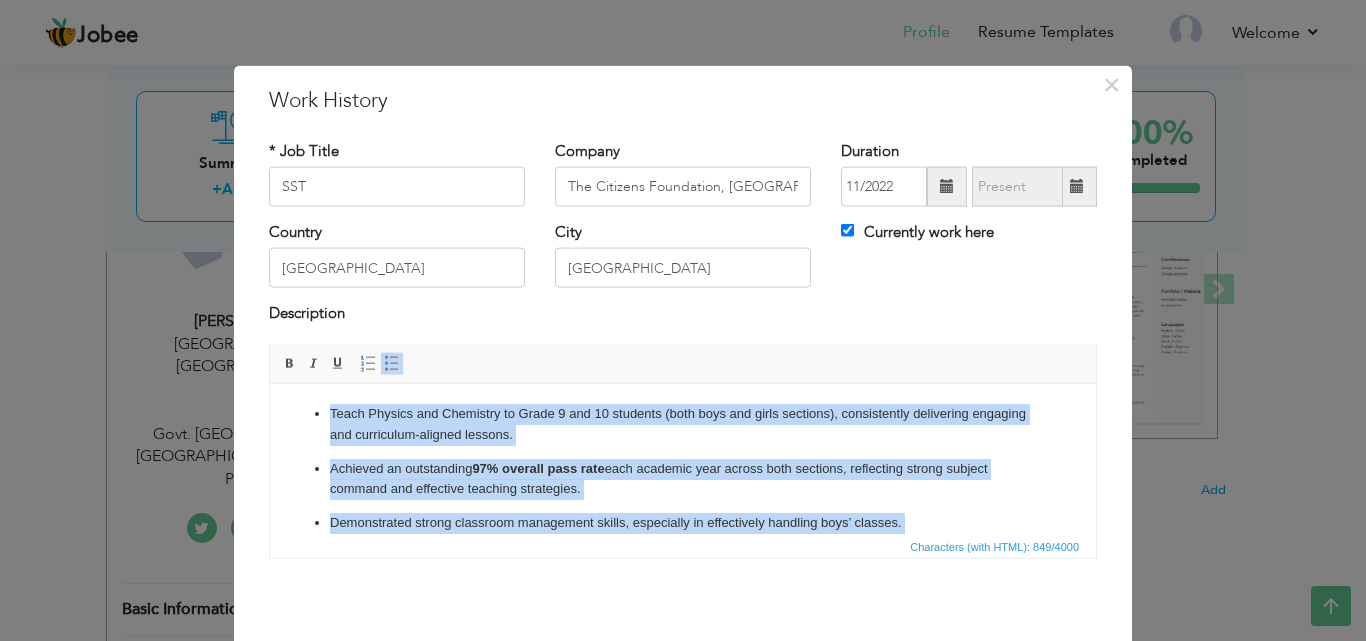 drag, startPoint x: 452, startPoint y: 528, endPoint x: 304, endPoint y: 418, distance: 184.40173 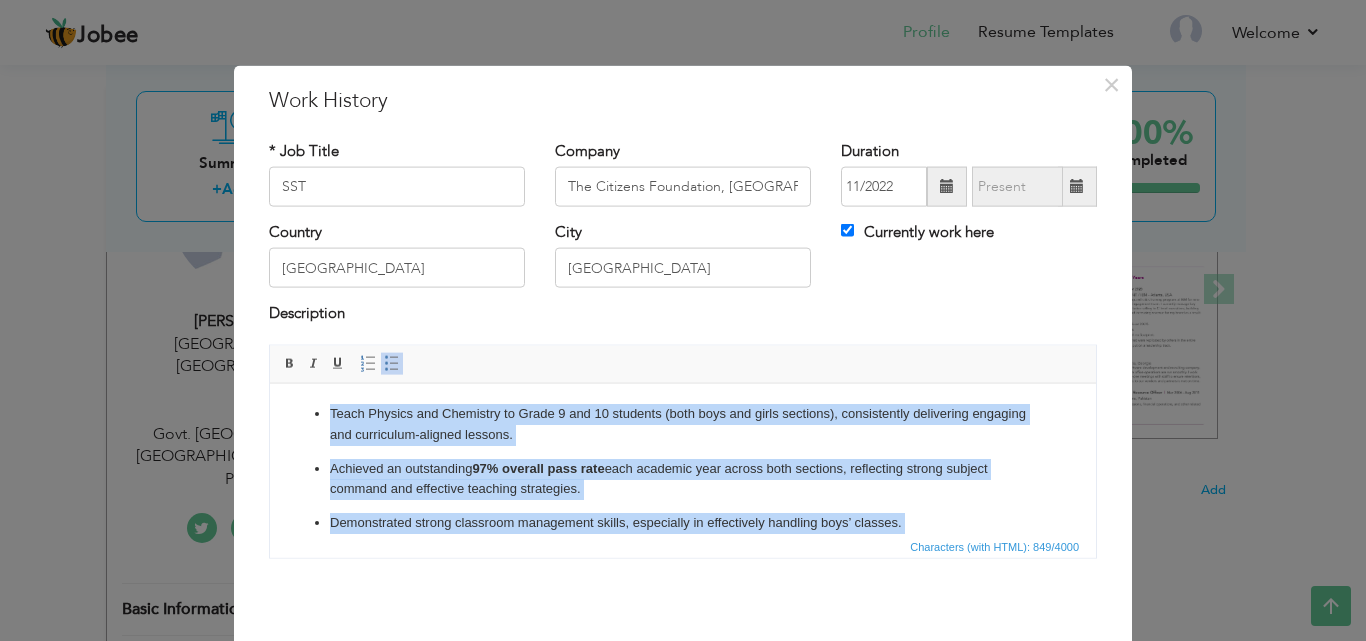 click at bounding box center [392, 363] 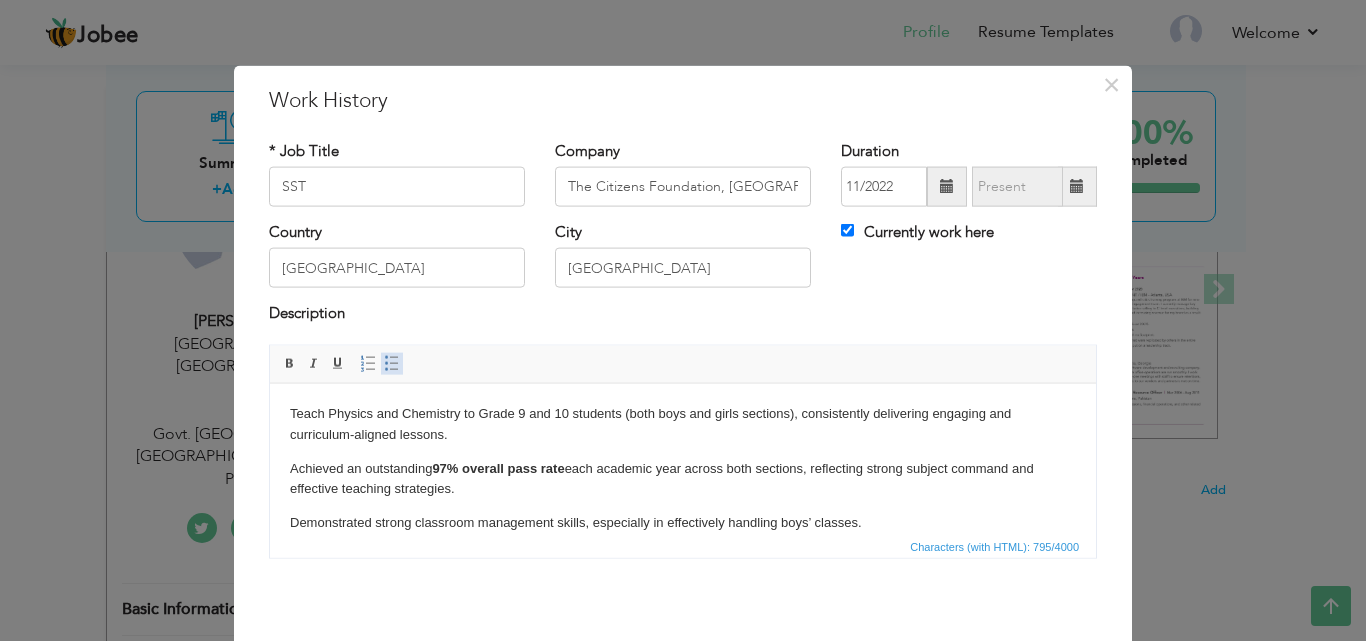 click at bounding box center [392, 363] 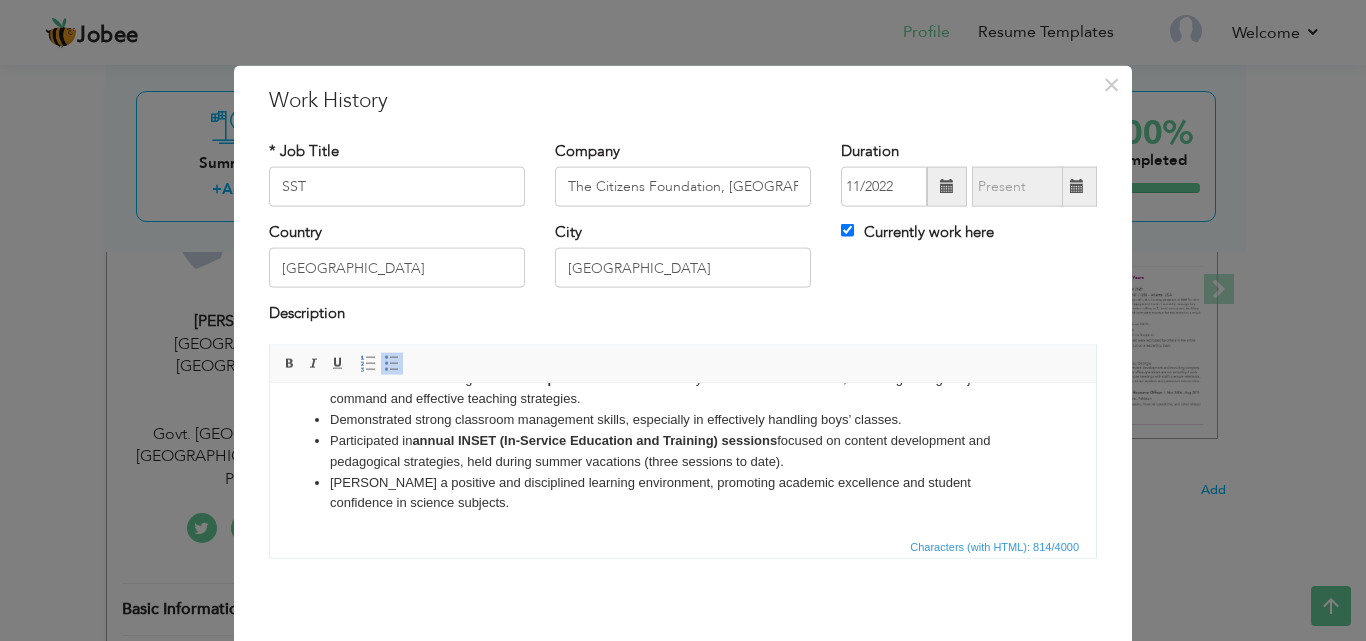 scroll, scrollTop: 0, scrollLeft: 0, axis: both 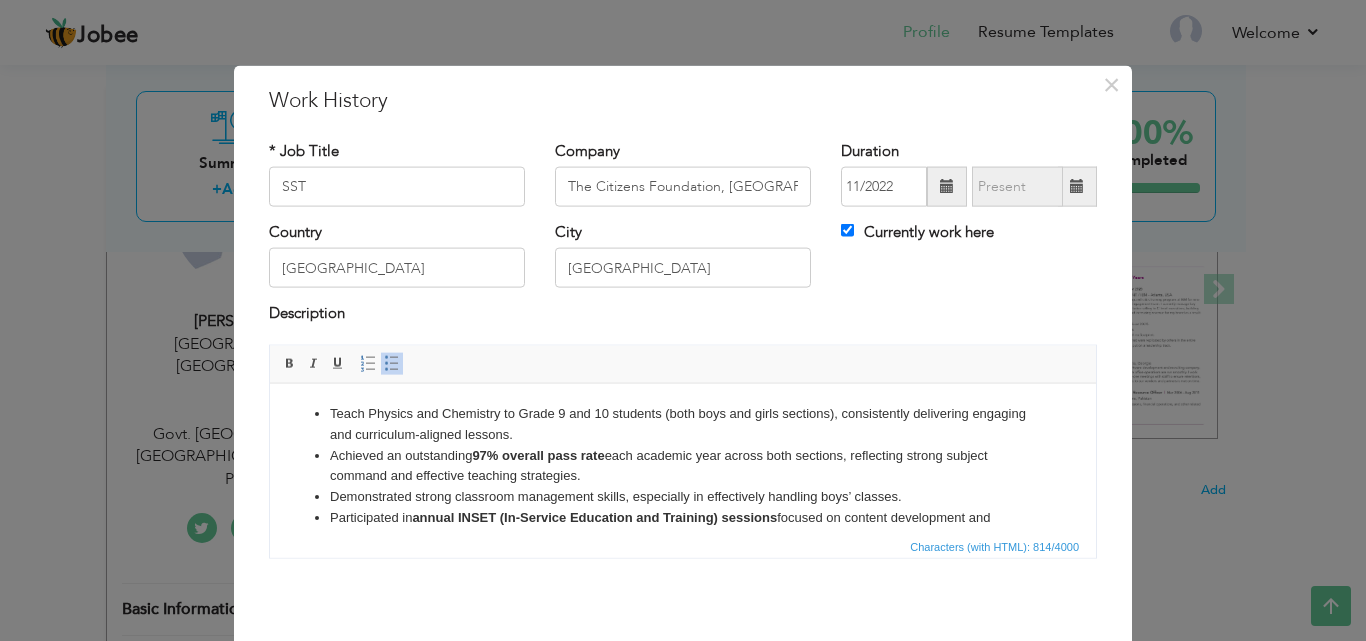 click on "Teach Physics and Chemistry to Grade 9 and 10 students (both boys and girls sections), consistently delivering engaging and curriculum-aligned lessons." at bounding box center (683, 424) 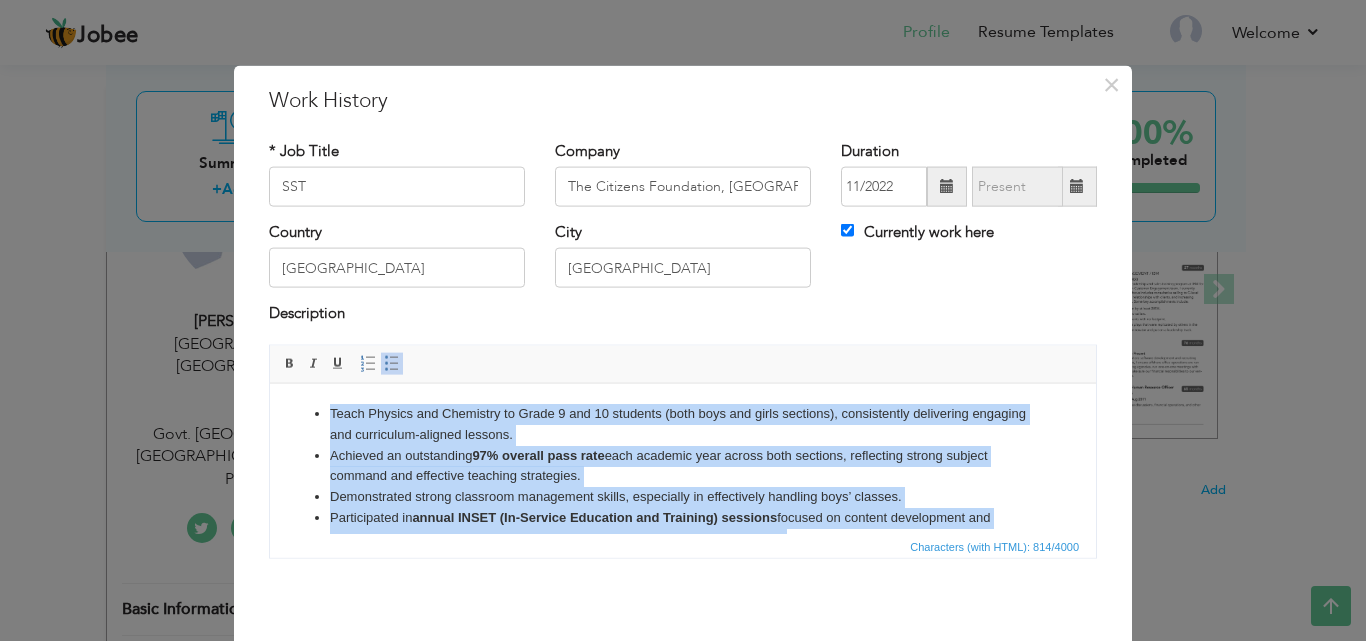 click on "Achieved an outstanding  97% overall pass rate  each academic year across both sections, reflecting strong subject command and effective teaching strategies." at bounding box center [683, 466] 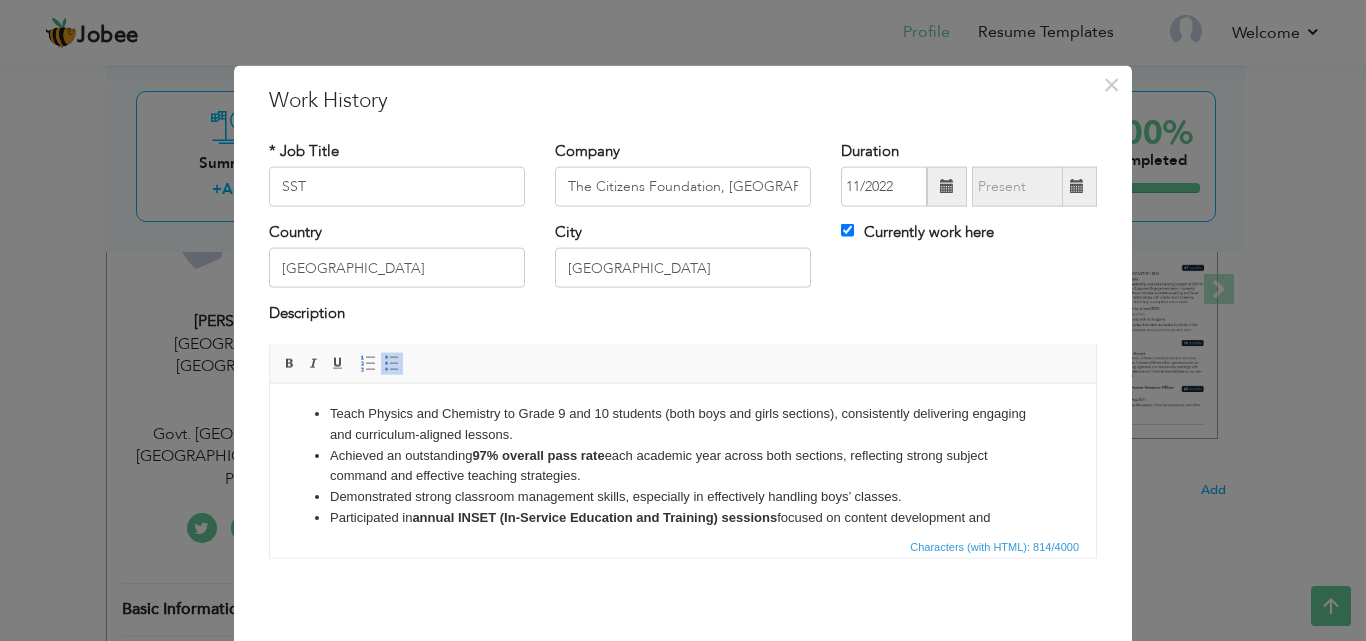 scroll, scrollTop: 77, scrollLeft: 0, axis: vertical 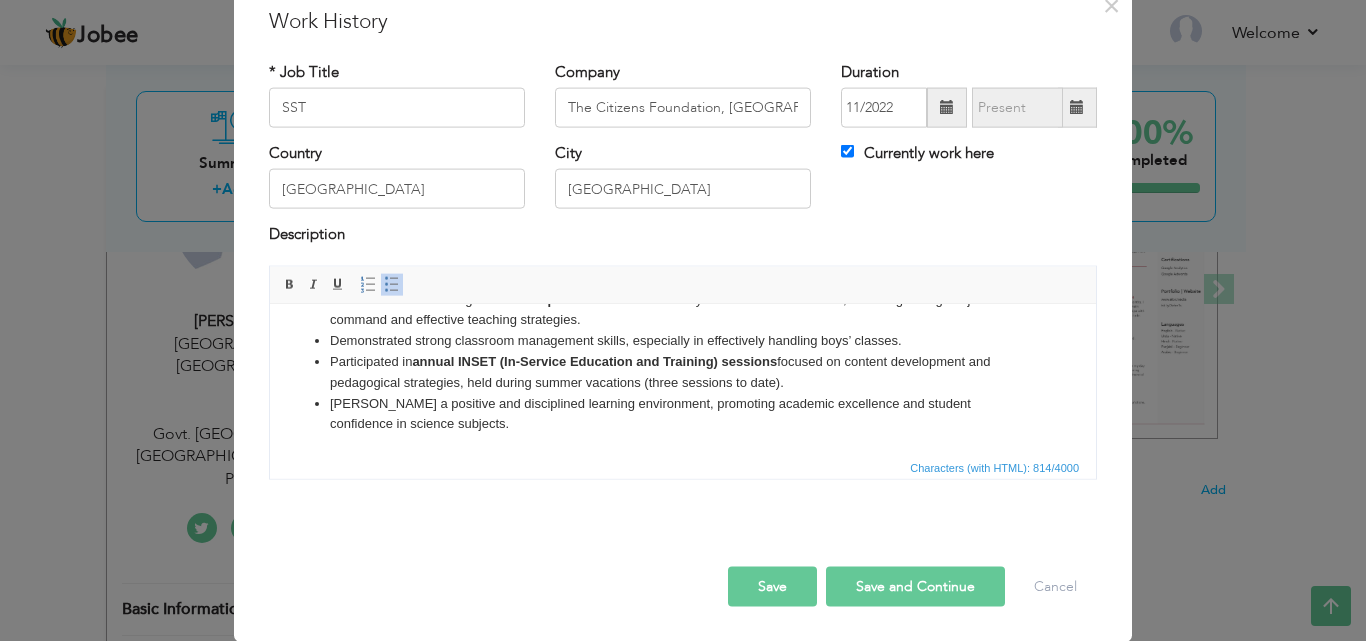 click on "Teach Physics and Chemistry to Grade 9 and 10 students (both boys and girls sections), consistently delivering engaging and curriculum-aligned lessons. Achieved an outstanding  97% overall pass rate  each academic year across both sections, reflecting strong subject command and effective teaching strategies. Demonstrated strong classroom management skills, especially in effectively handling boys’ classes. Participated in  annual INSET (In-Service Education and Training) sessions  focused on content development and pedagogical strategies, held during summer vacations (three sessions to date). Foster a positive and disciplined learning environment, promoting academic excellence and student confidence in science subjects." at bounding box center [683, 340] 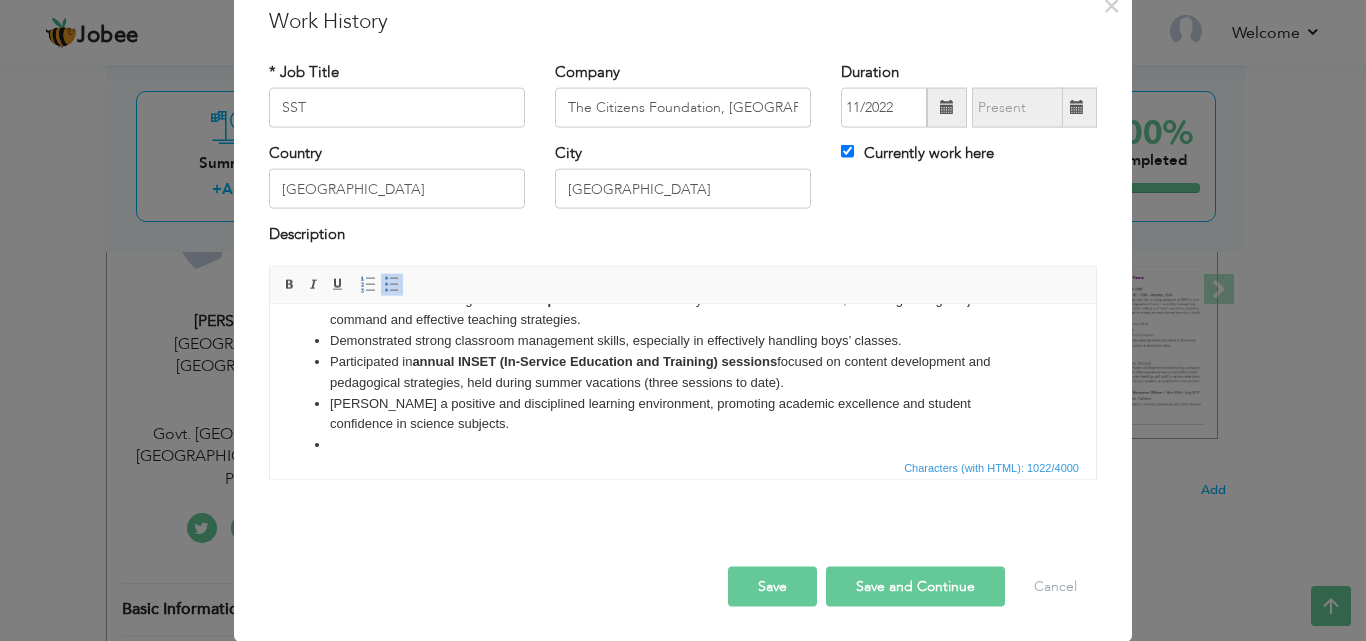 scroll, scrollTop: 95, scrollLeft: 0, axis: vertical 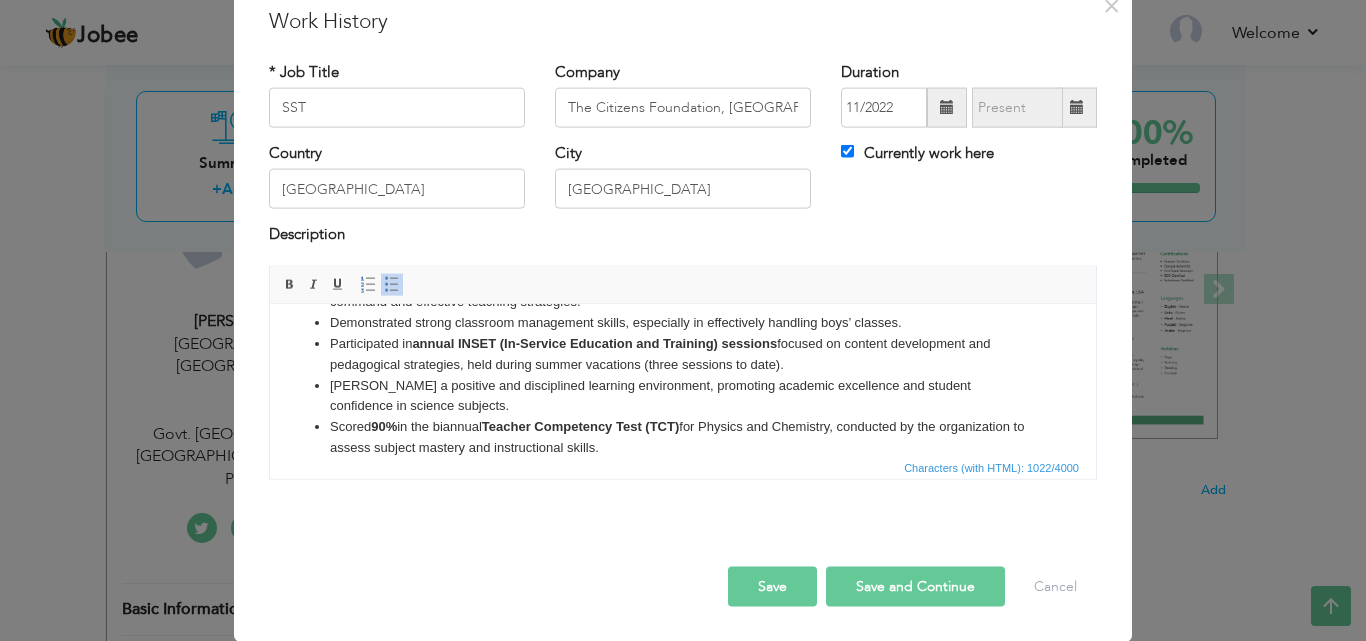 click on "Scored  90%  in the biannual  Teacher Competency Test (TCT)  for Physics and Chemistry, conducted by the organization to assess subject mastery and instructional skills." at bounding box center (683, 437) 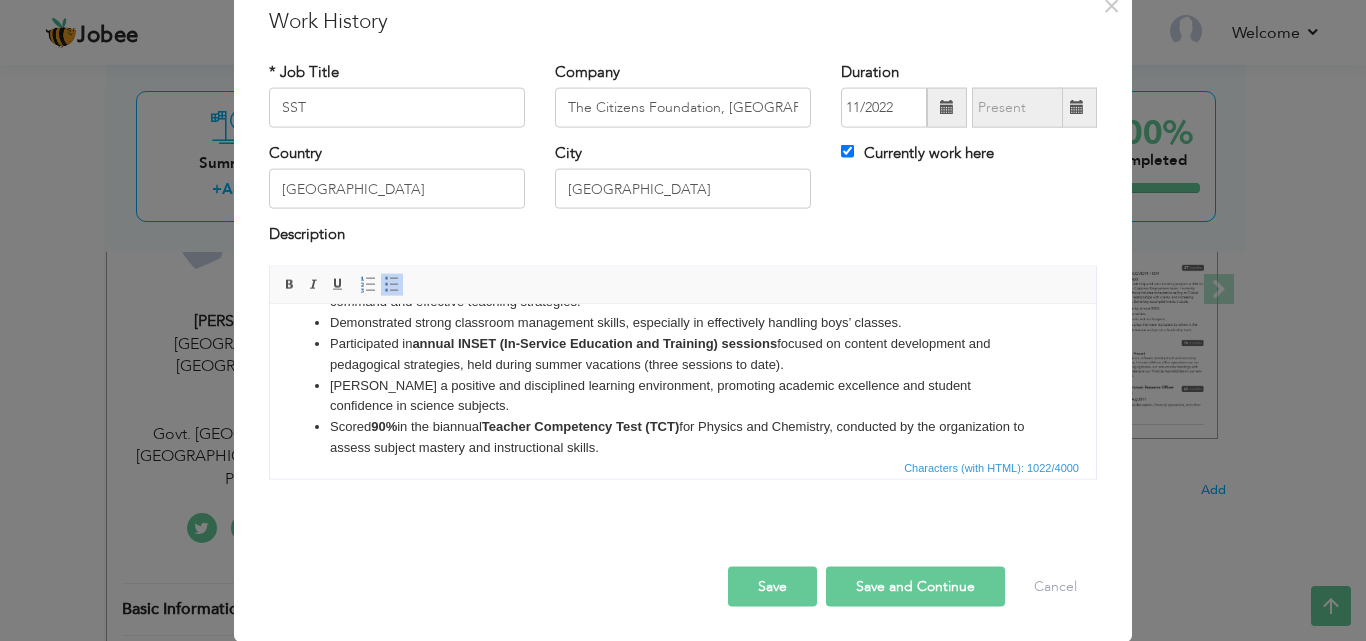 type 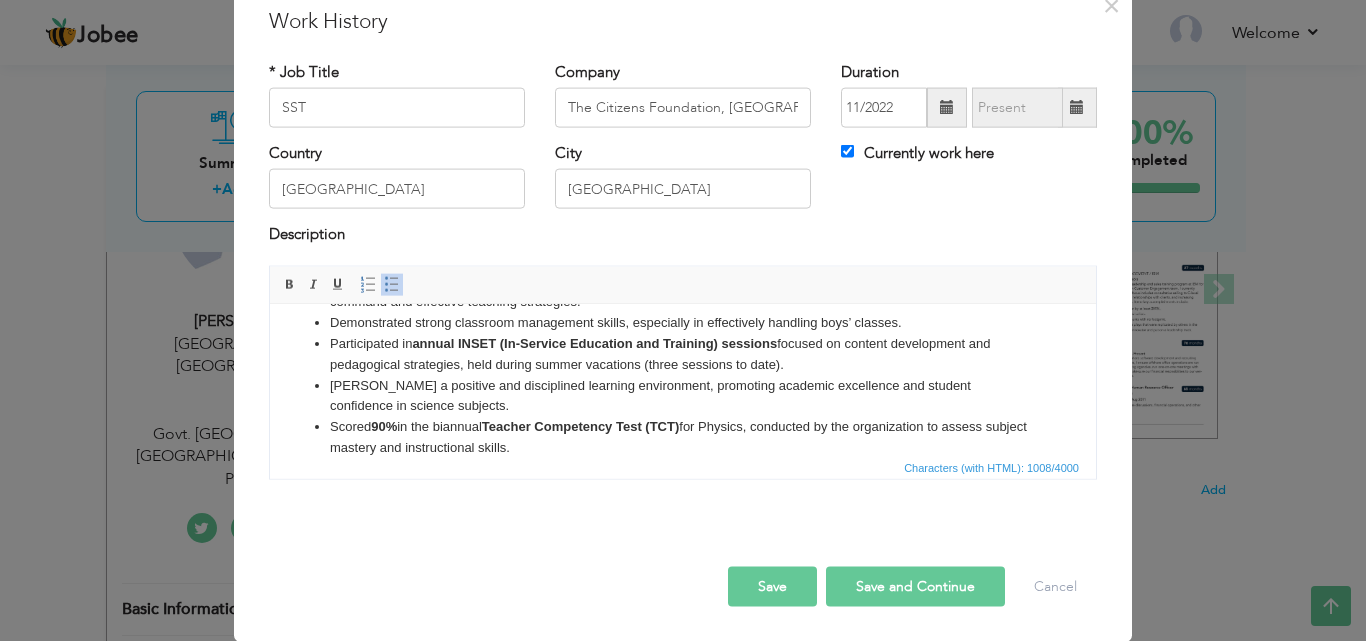 click on "Save and Continue" at bounding box center (915, 586) 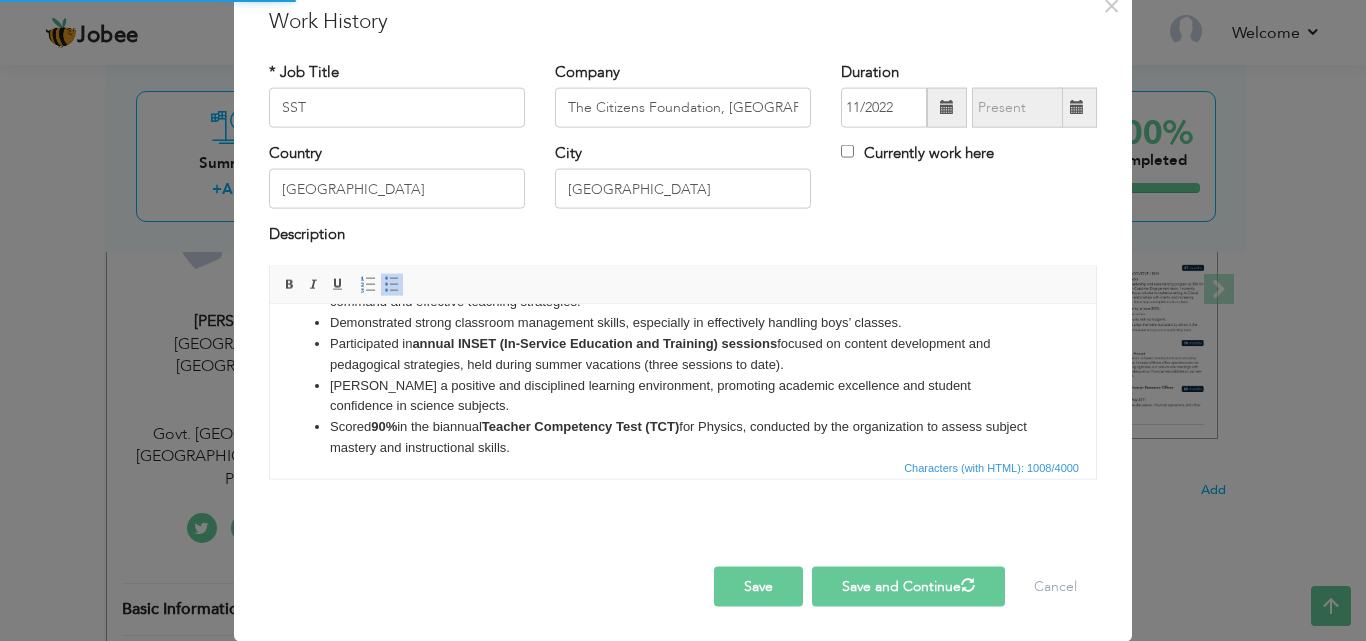 type 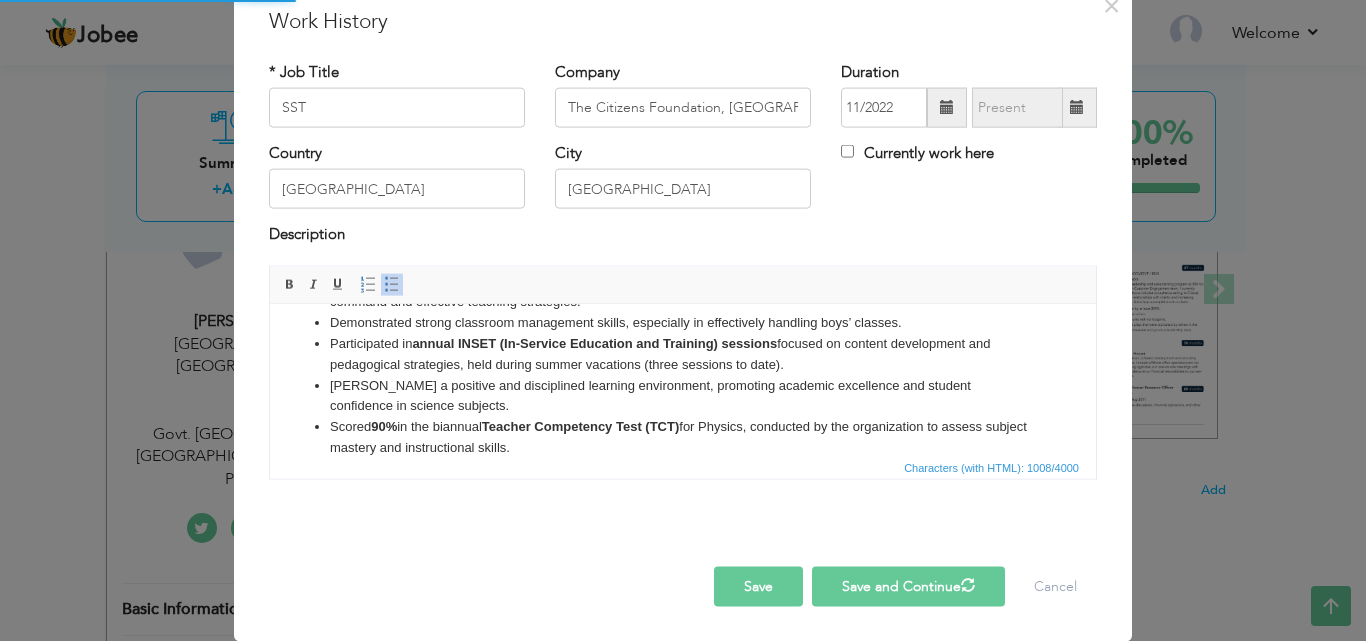 type 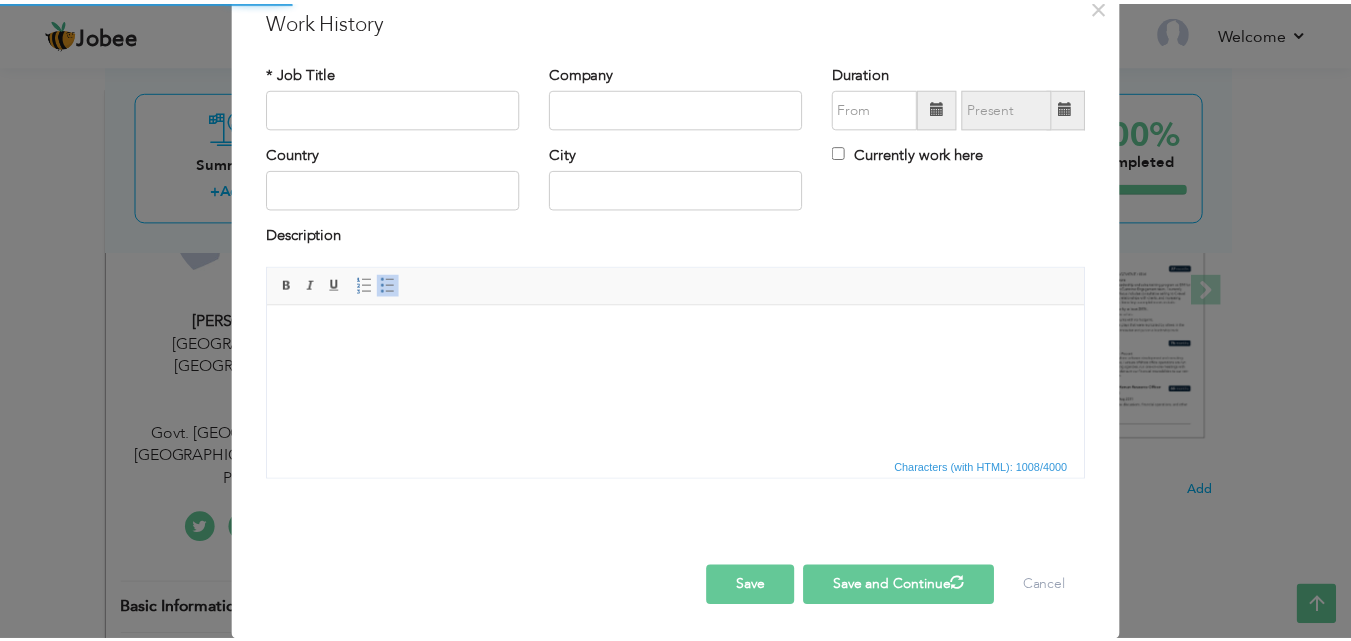 scroll, scrollTop: 0, scrollLeft: 0, axis: both 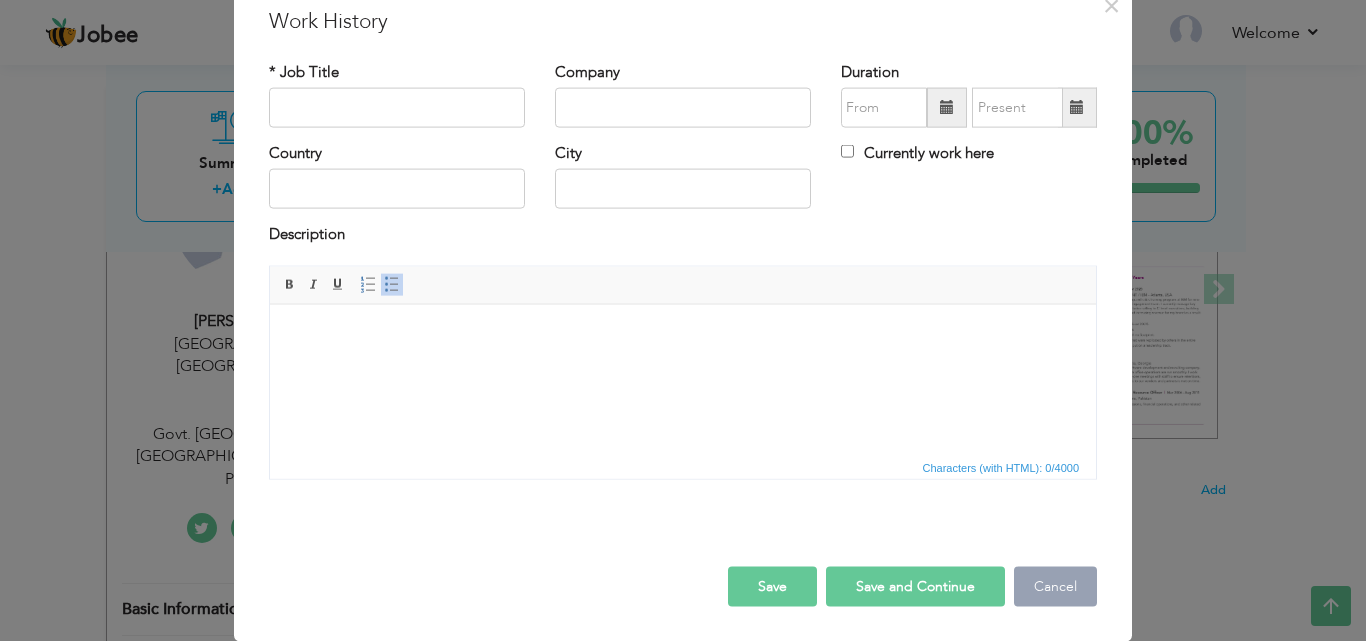 click on "Cancel" at bounding box center [1055, 586] 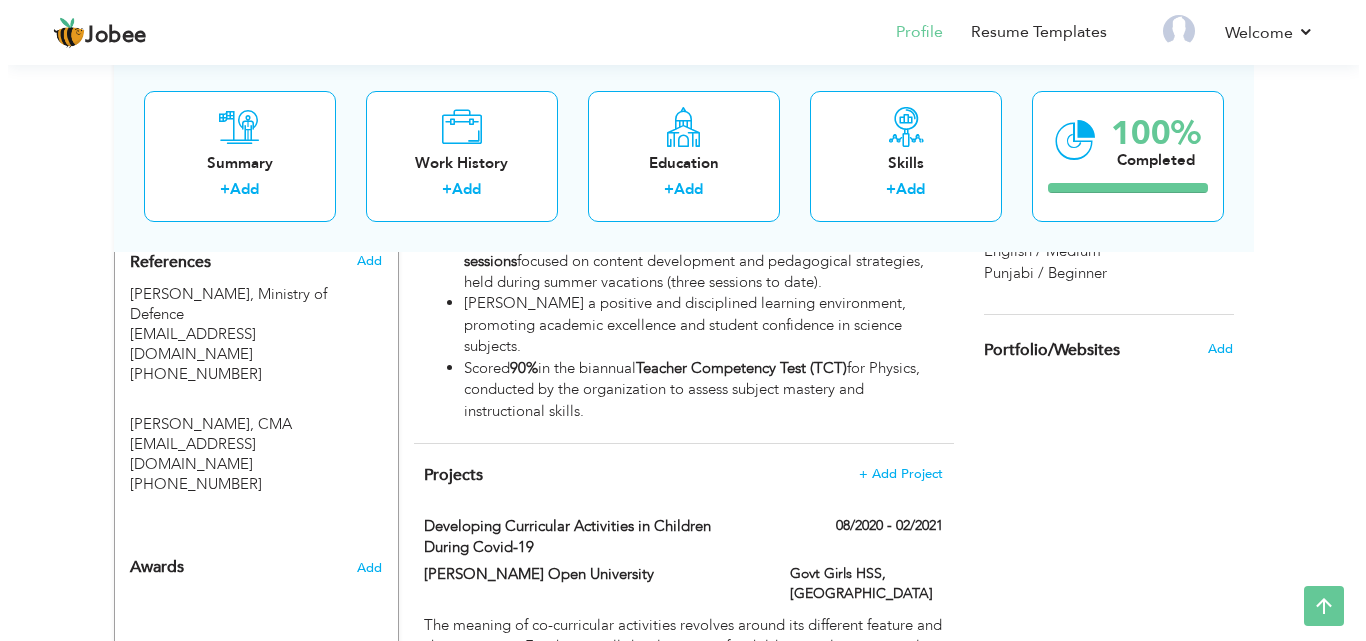 scroll, scrollTop: 1309, scrollLeft: 0, axis: vertical 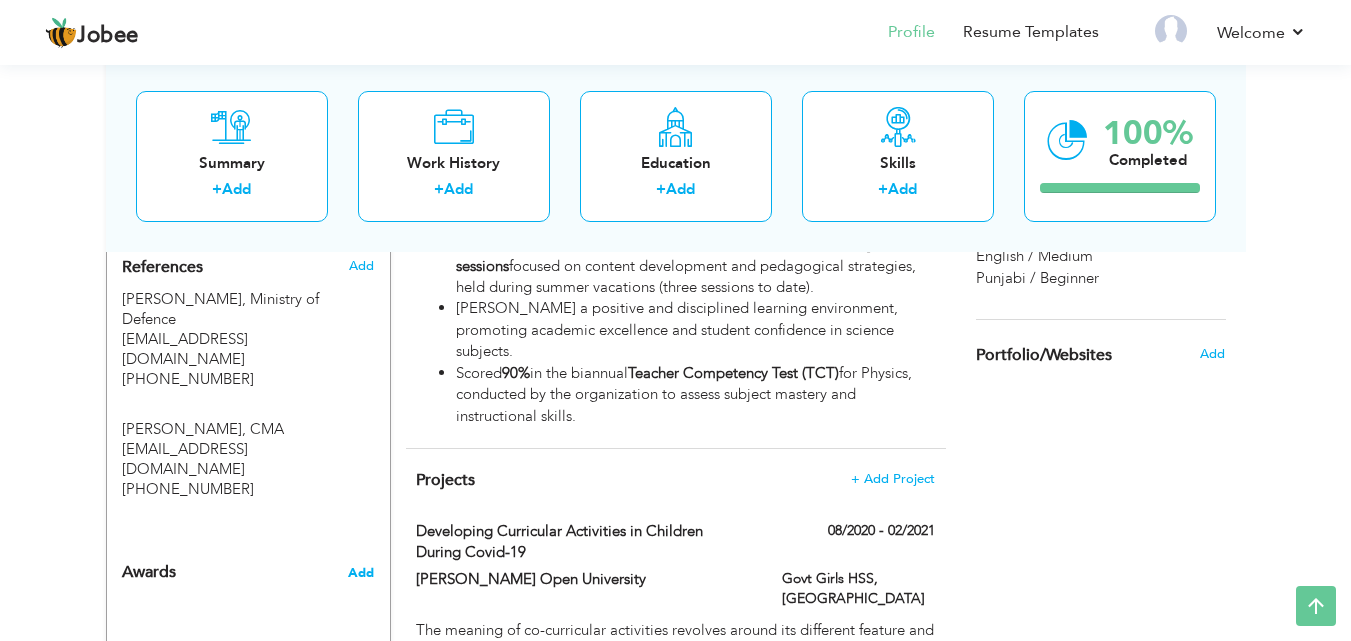 click on "Add" at bounding box center [361, 573] 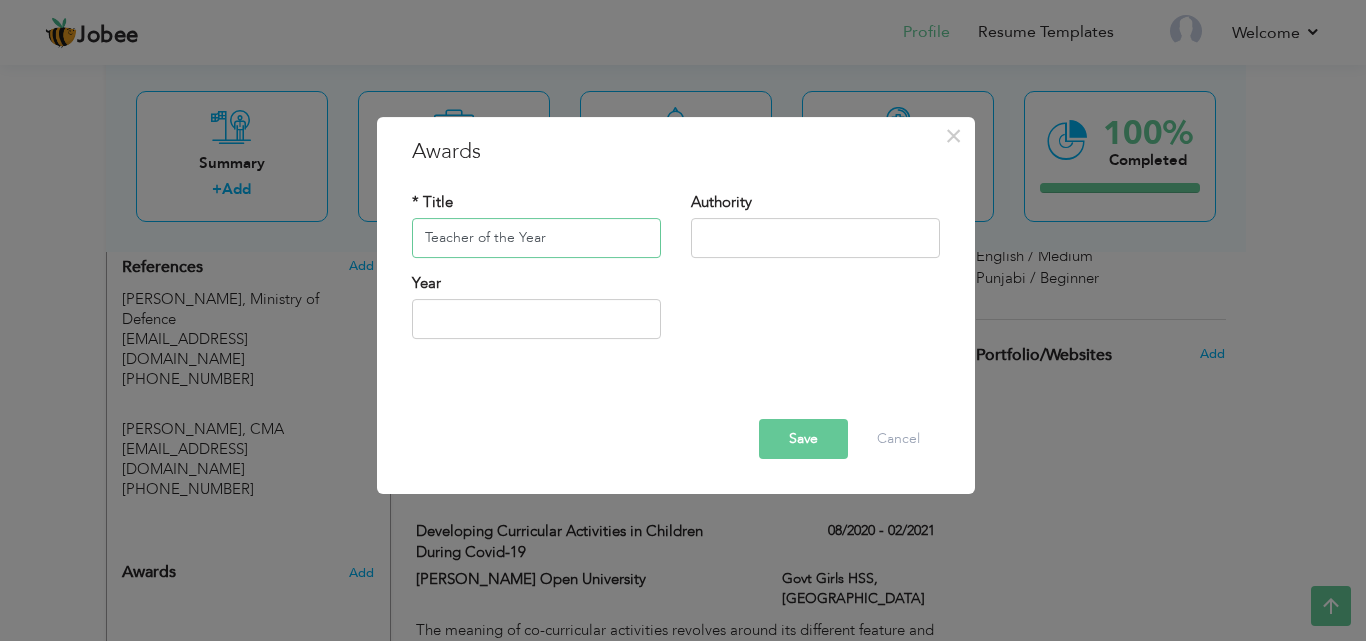type on "Teacher of the Year" 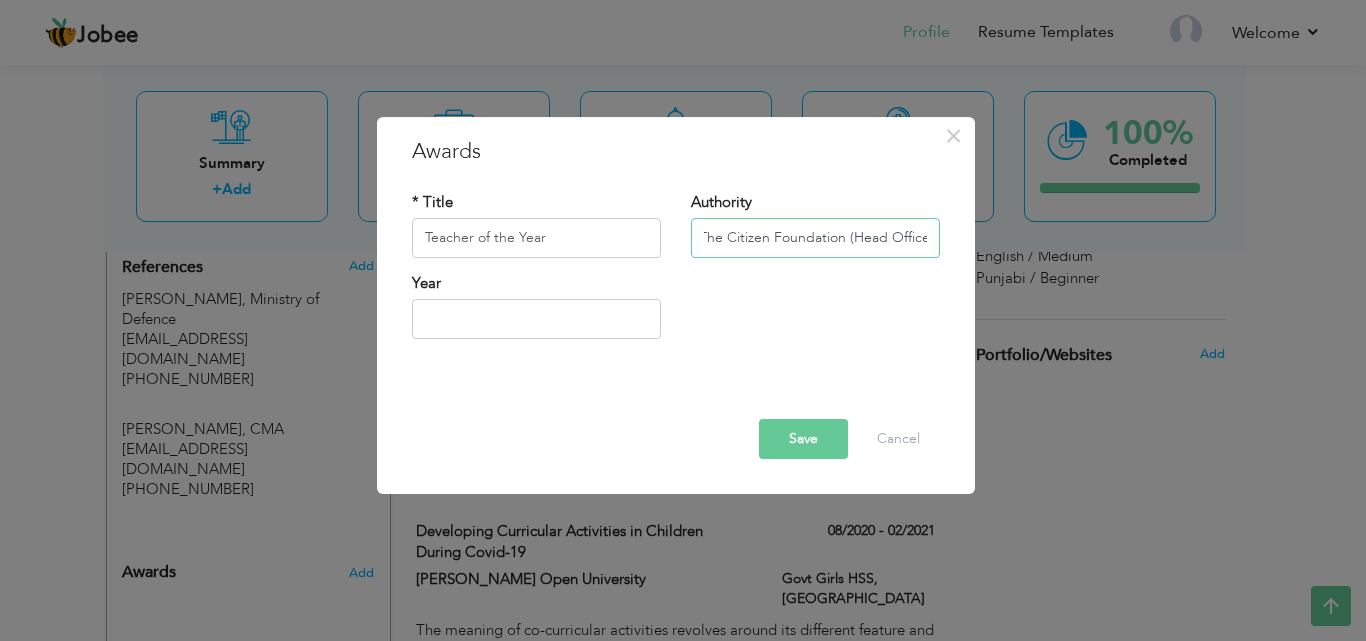 scroll, scrollTop: 0, scrollLeft: 8, axis: horizontal 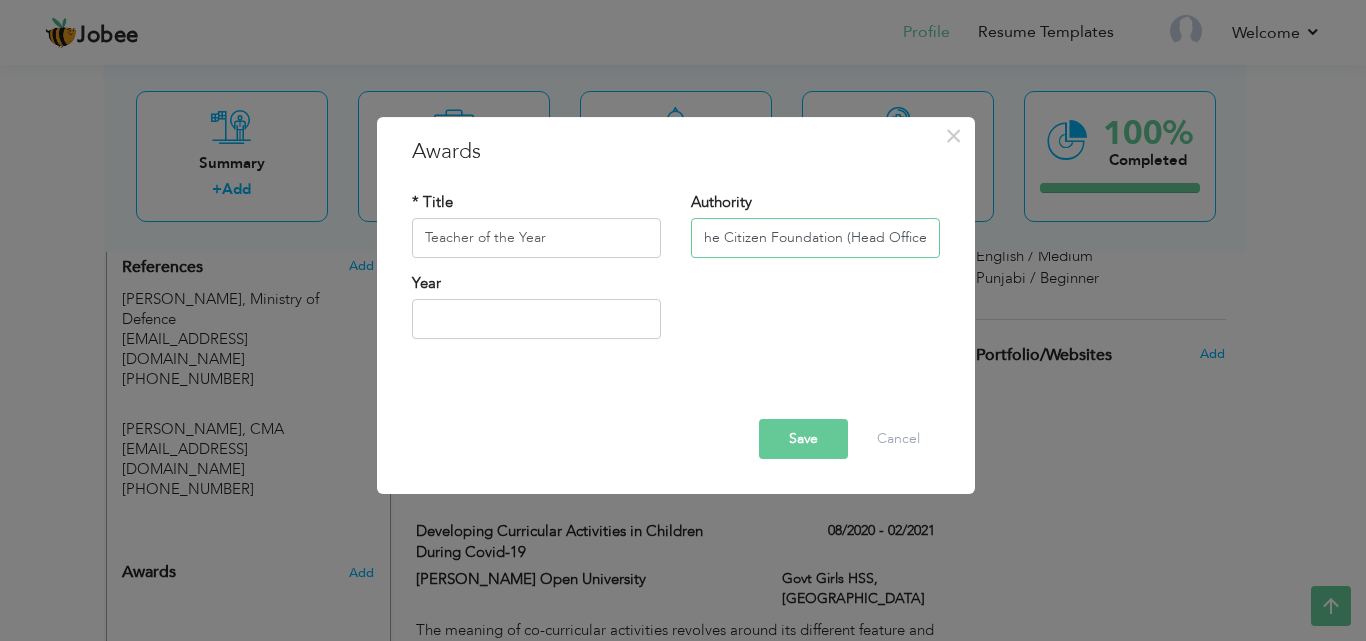 type on "The Citizen Foundation (Head Office)" 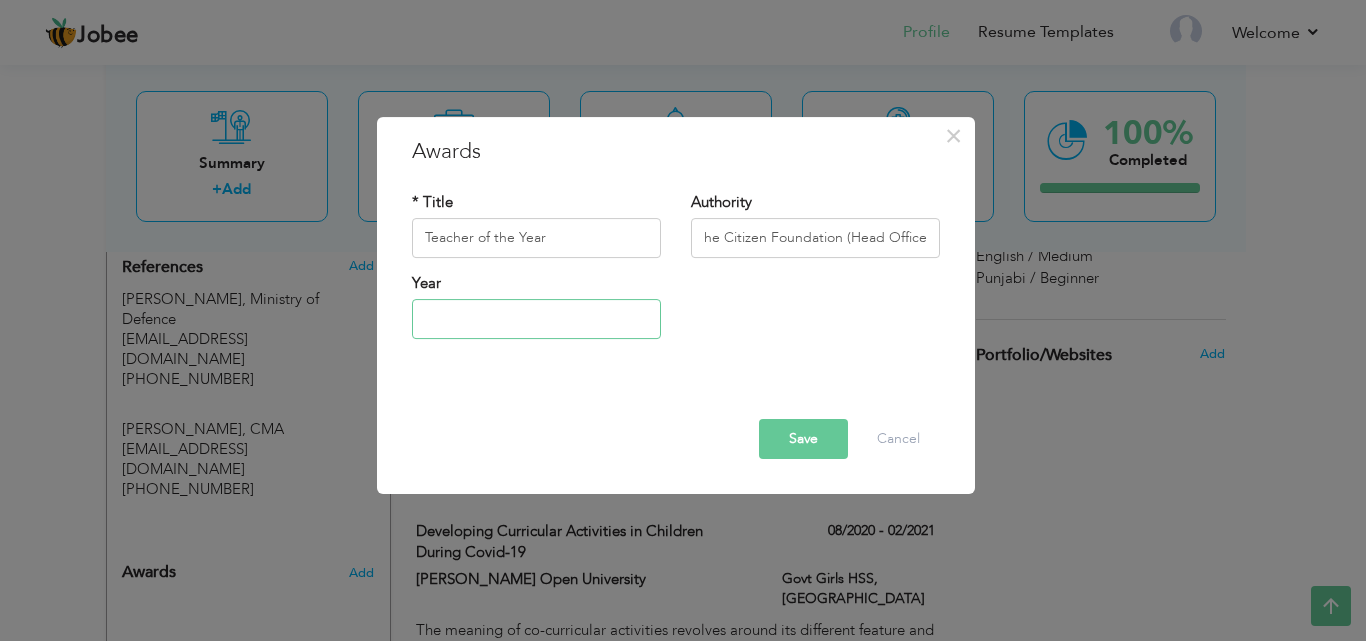 type on "2025" 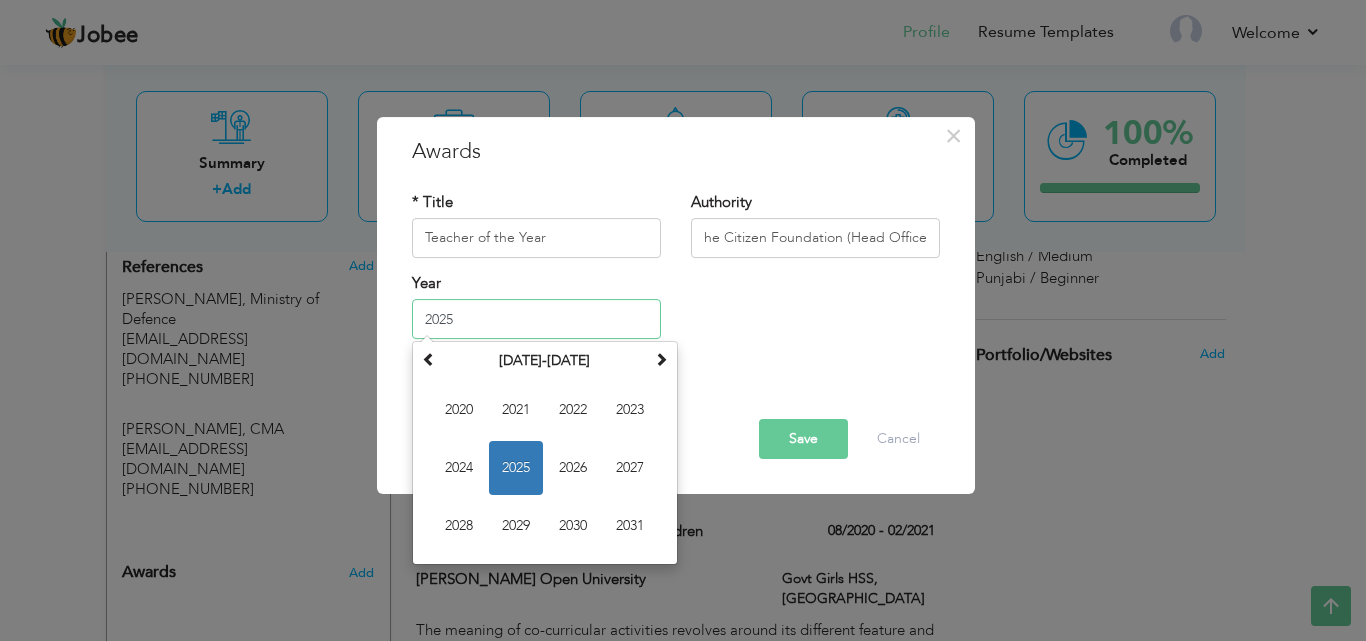click on "2025" at bounding box center [536, 319] 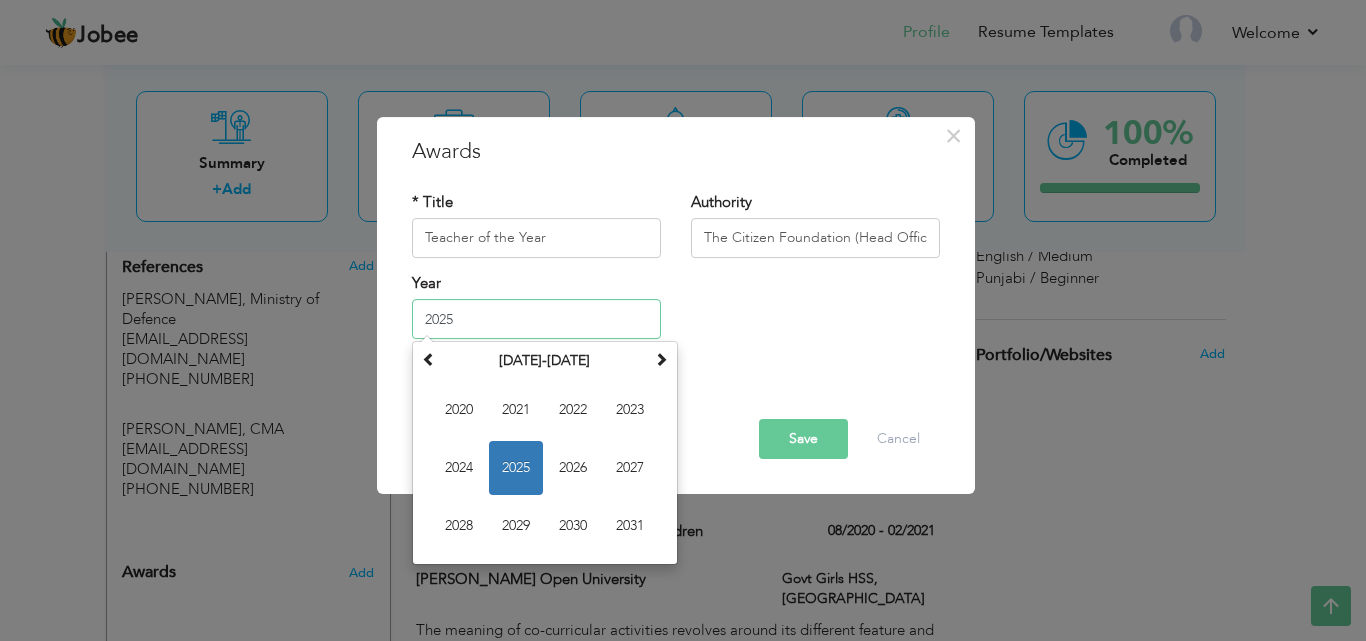 click on "2025" at bounding box center (516, 468) 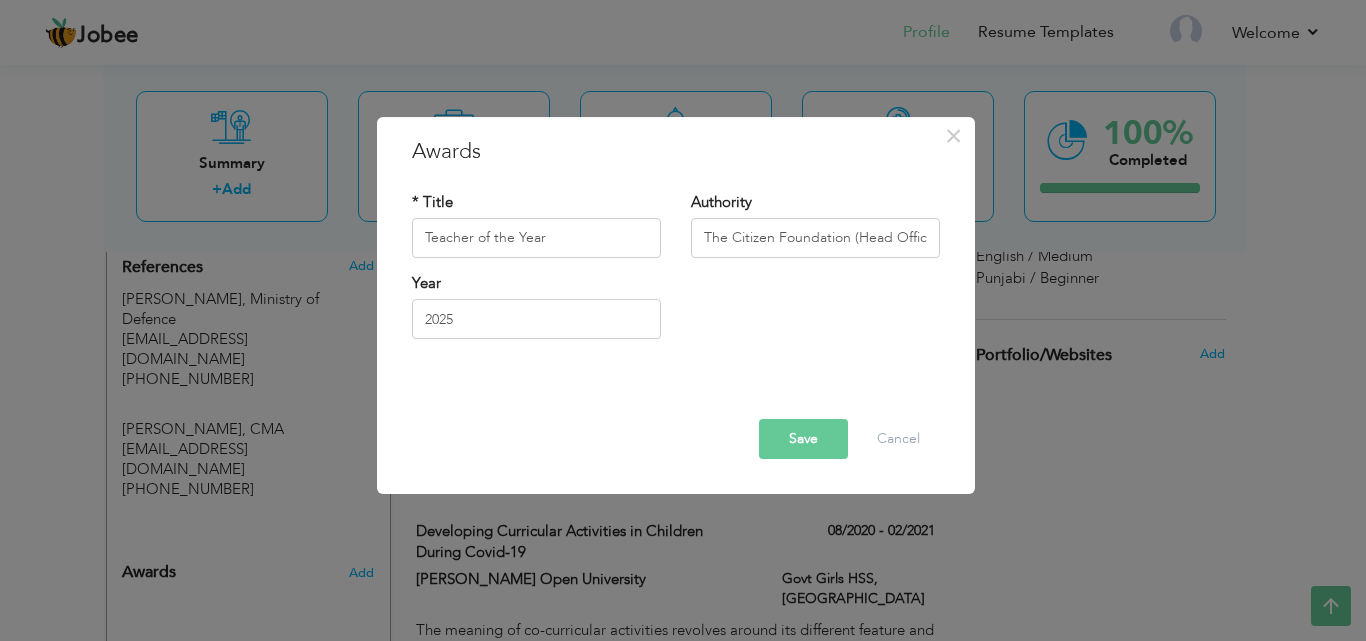 click on "Save" at bounding box center [803, 439] 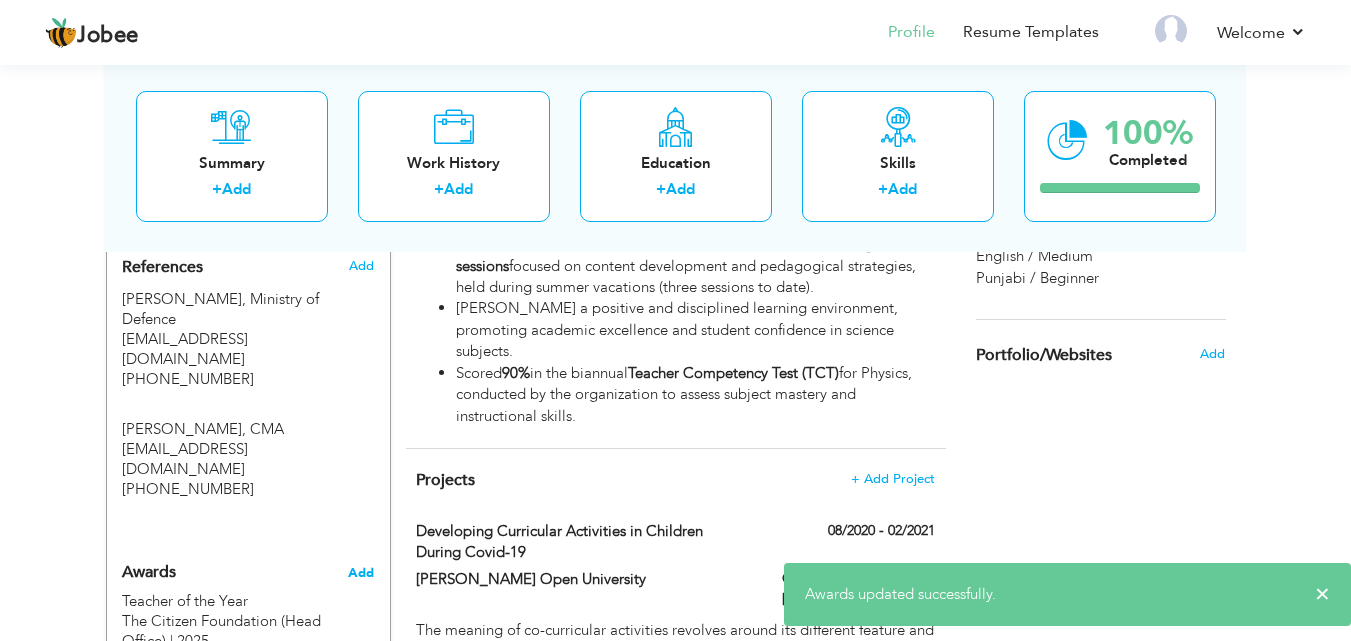 click on "Add" at bounding box center [361, 573] 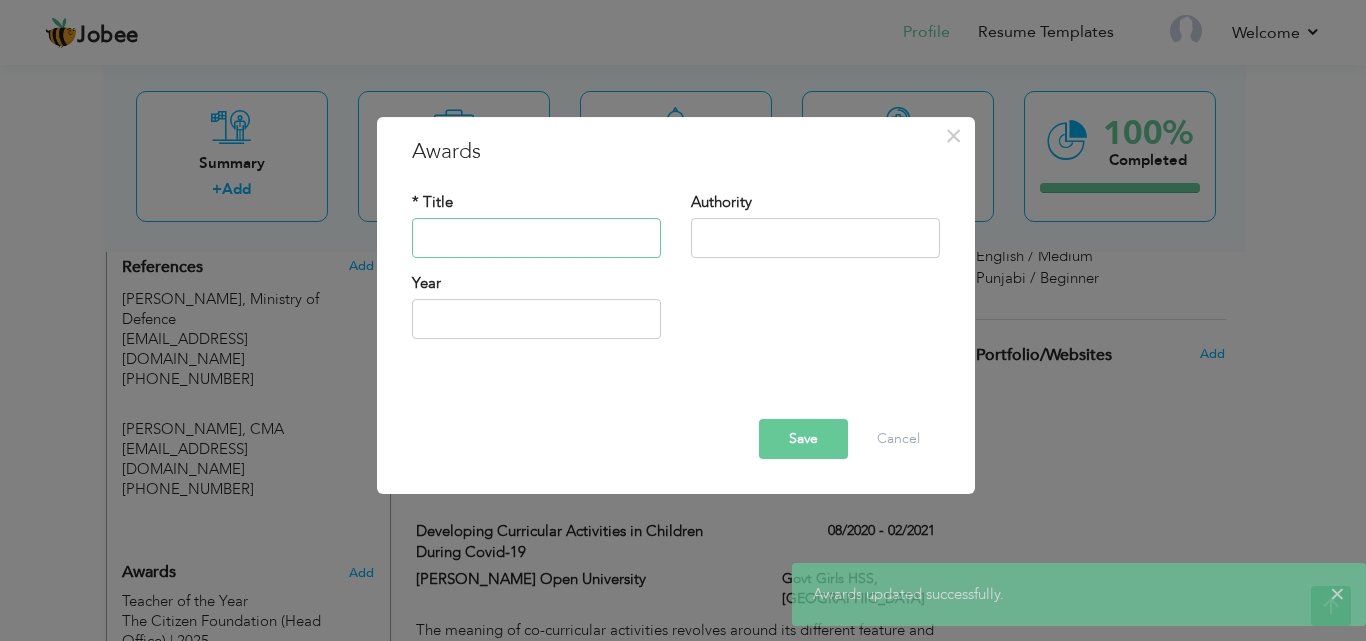 click at bounding box center [536, 238] 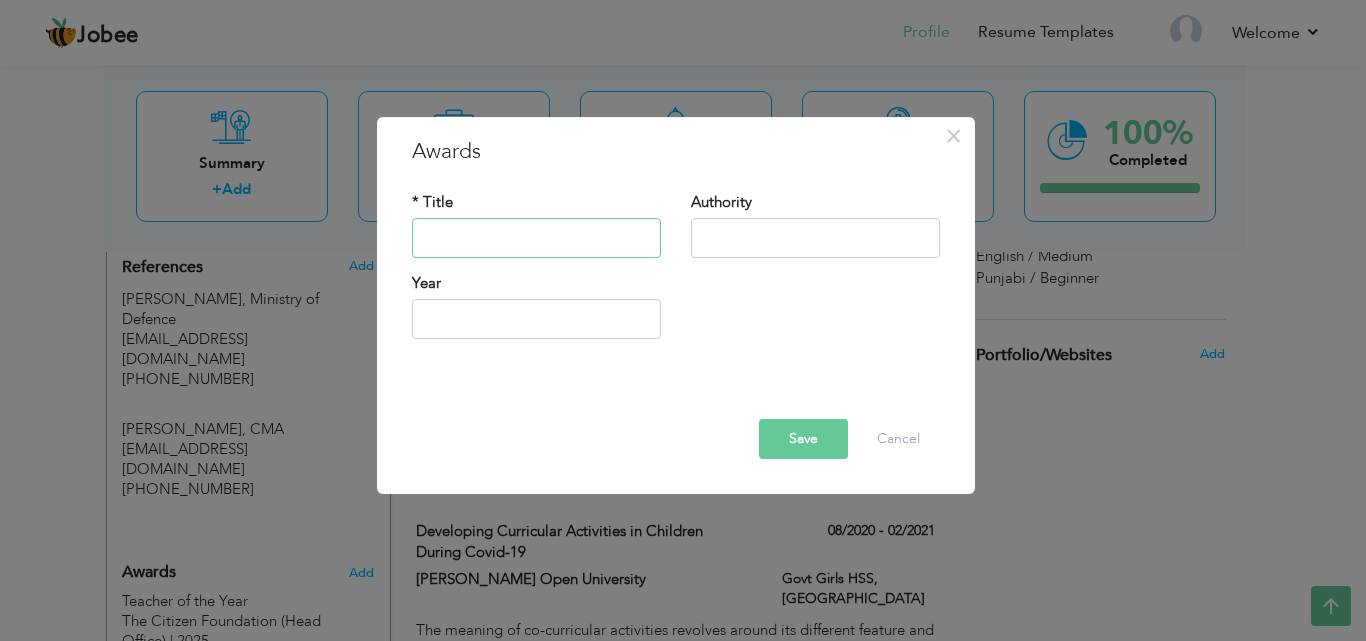 type on "G" 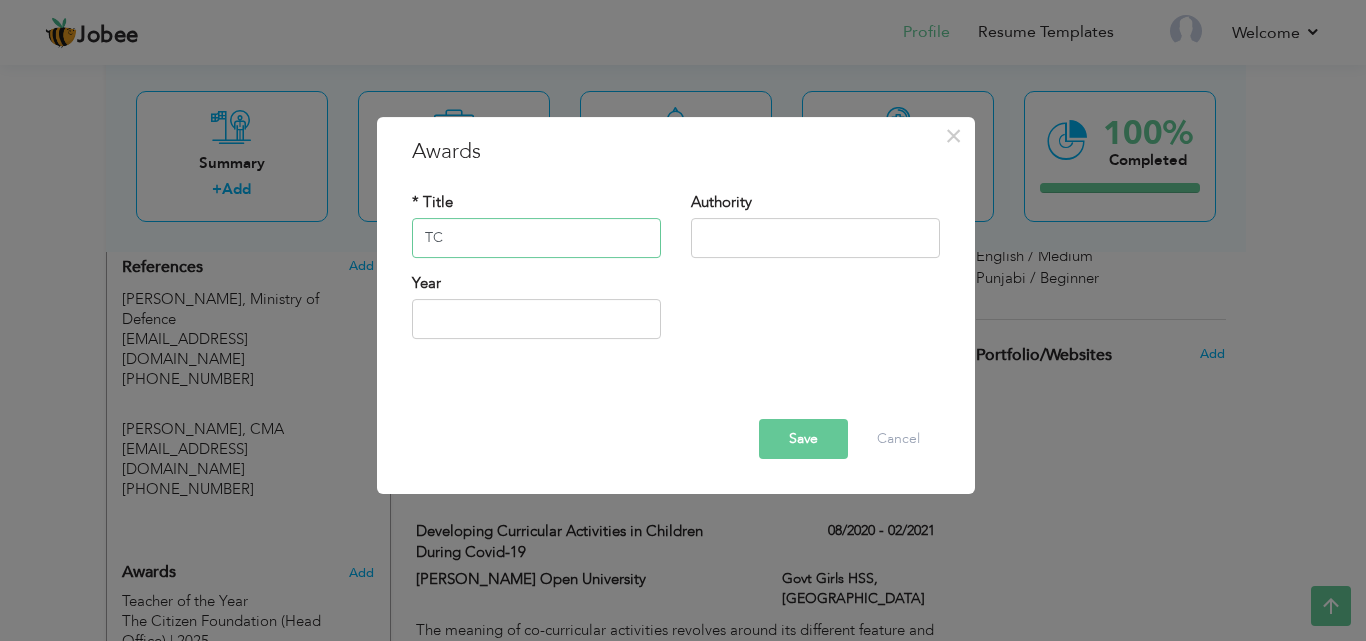type on "T" 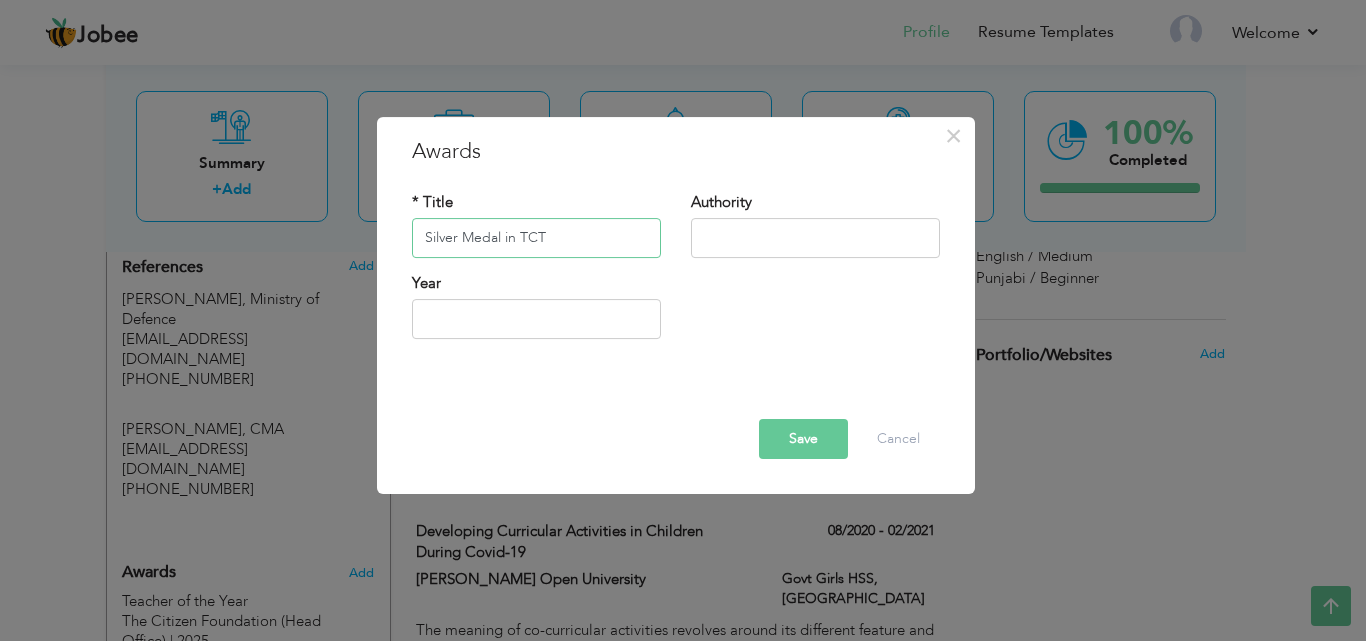 type on "Silver Medal in TCT" 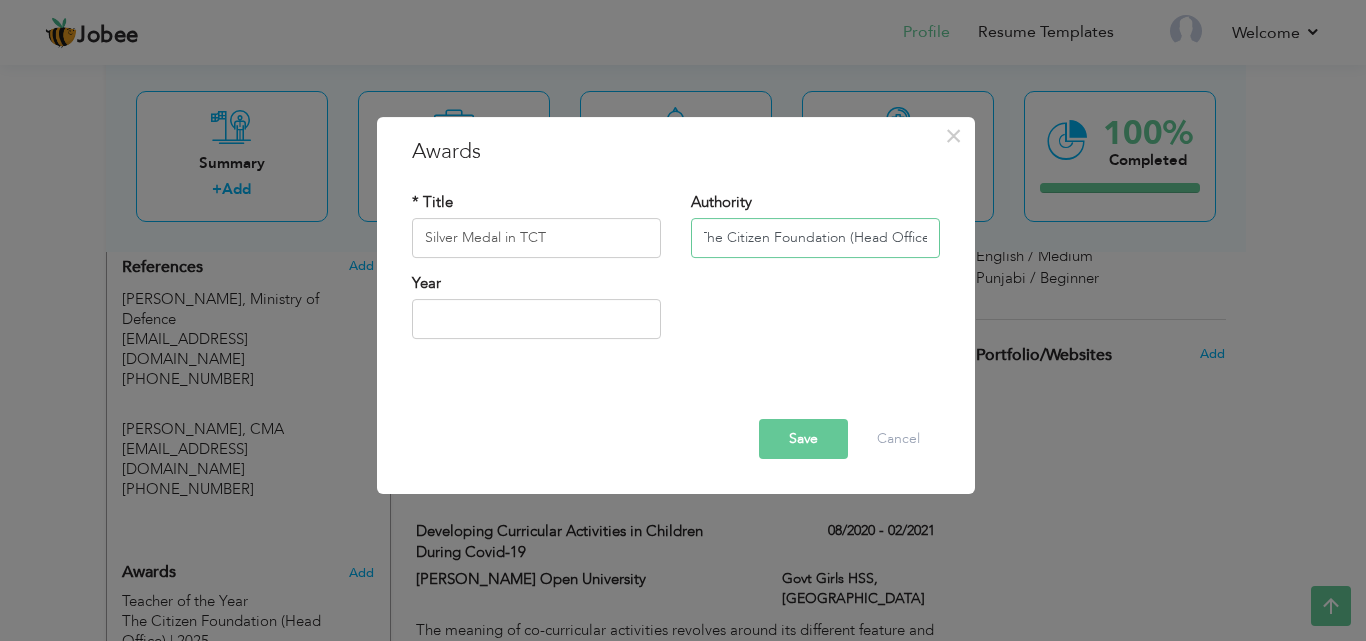 scroll, scrollTop: 0, scrollLeft: 8, axis: horizontal 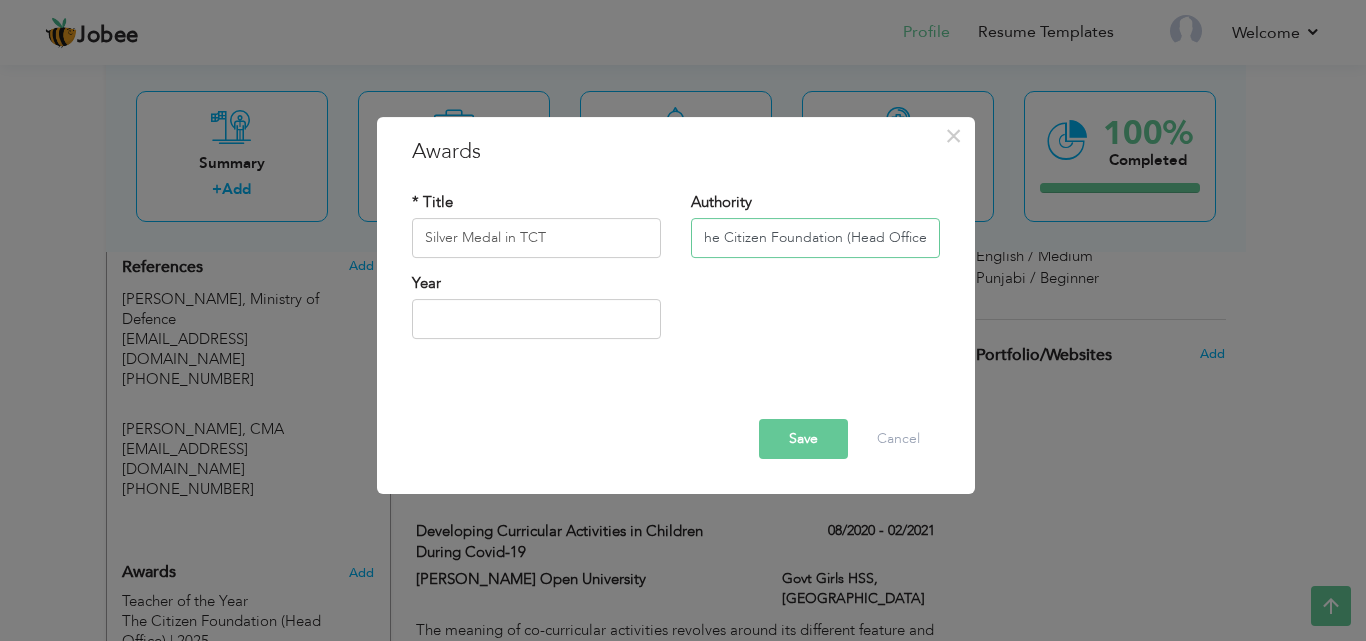 type on "The Citizen Foundation (Head Office)" 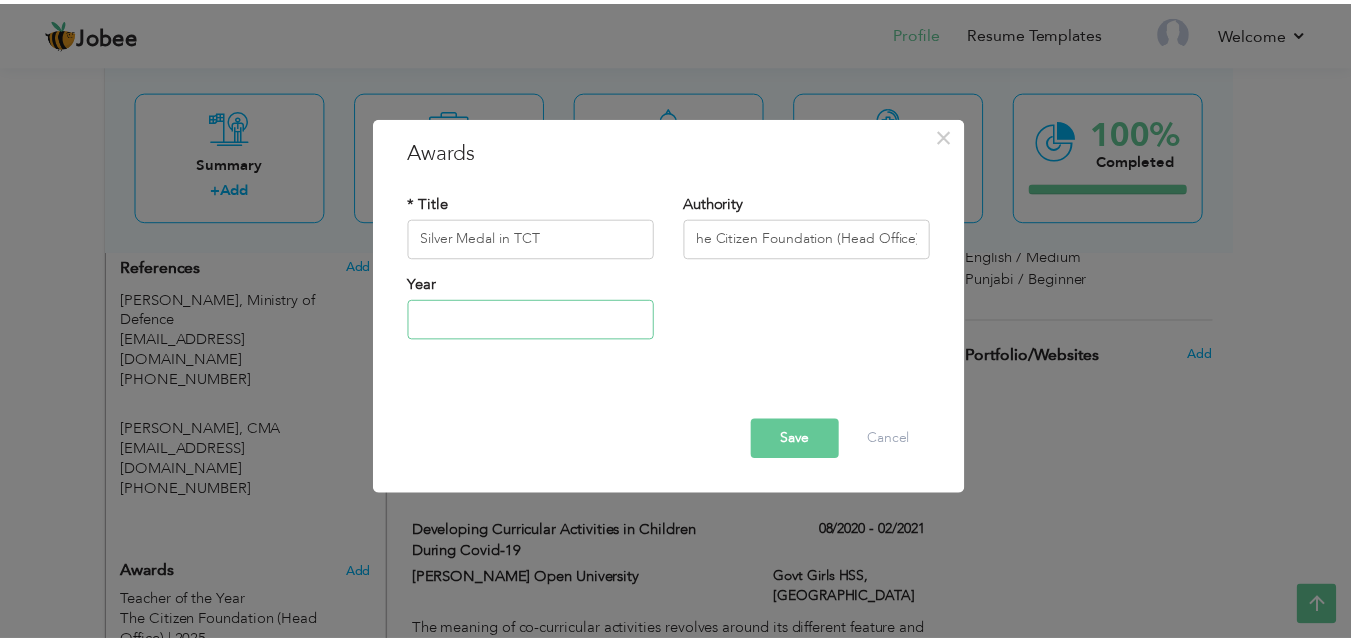 scroll, scrollTop: 0, scrollLeft: 0, axis: both 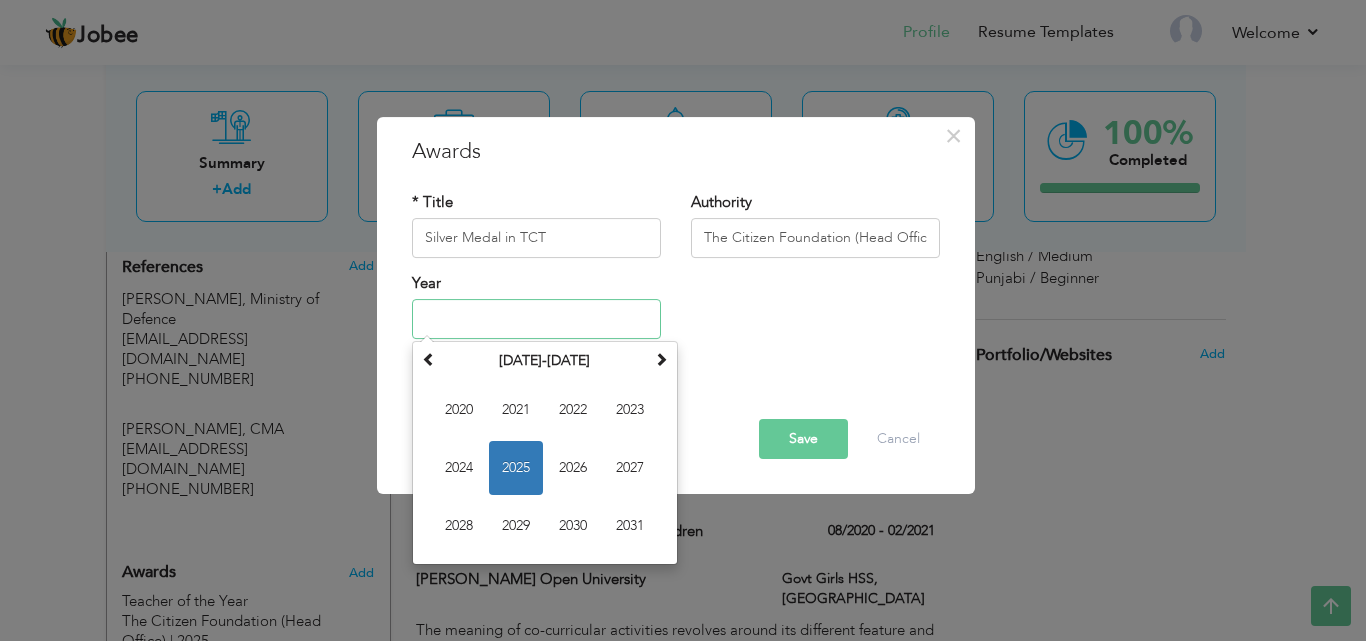 click on "2025" at bounding box center (516, 468) 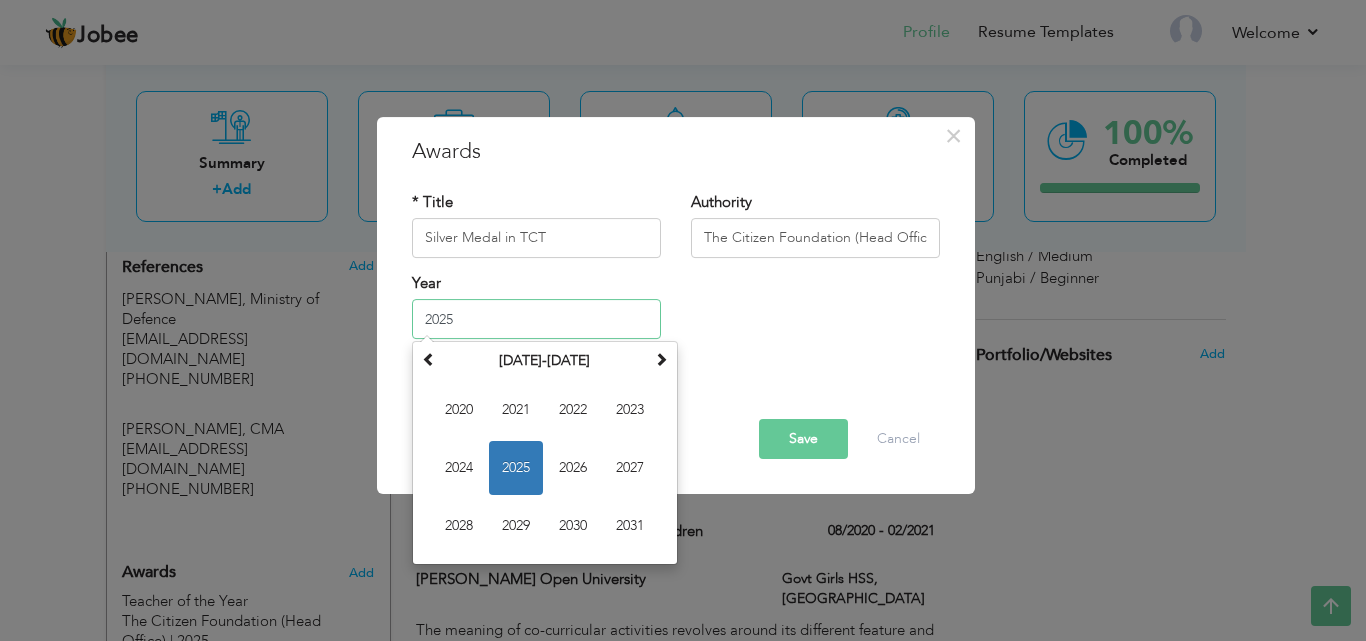 click on "2025" at bounding box center [536, 319] 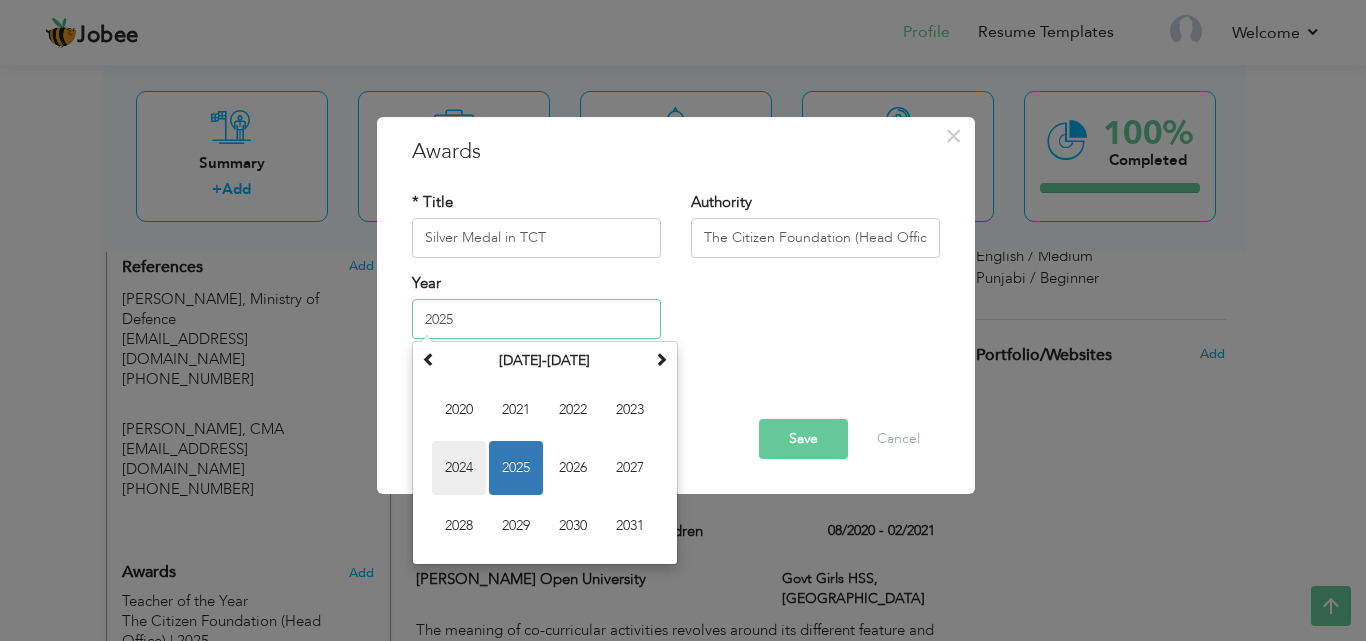 click on "2024" at bounding box center [459, 468] 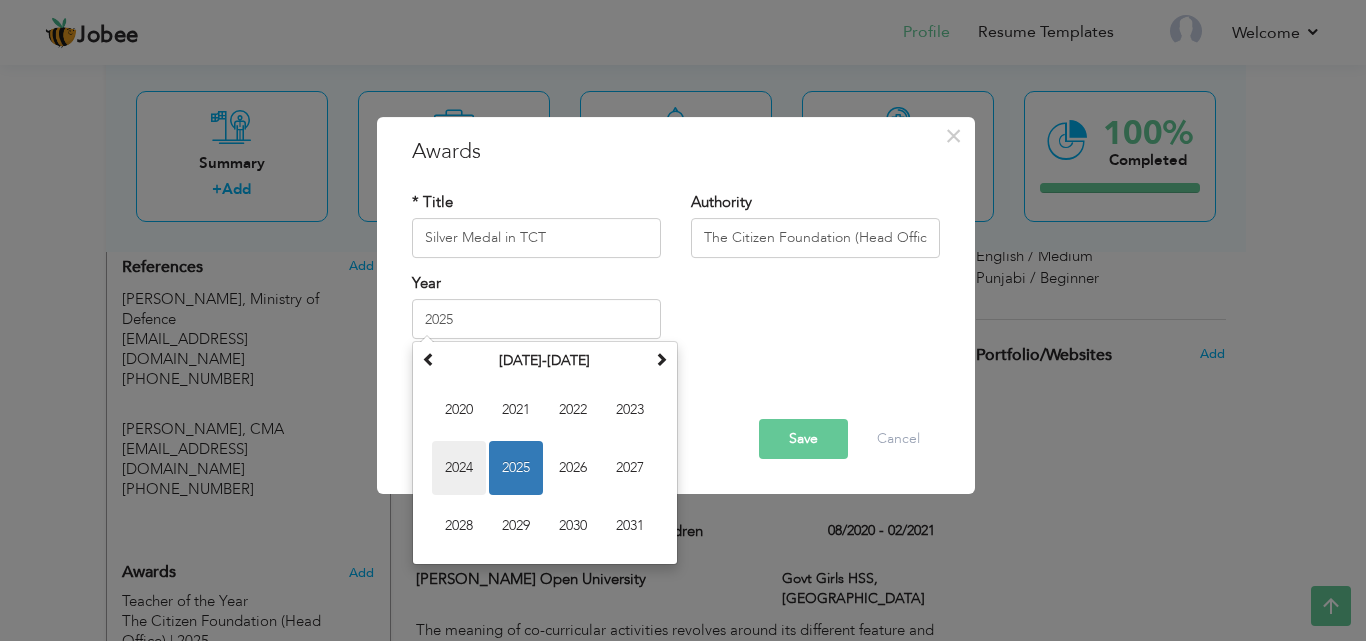 type on "2024" 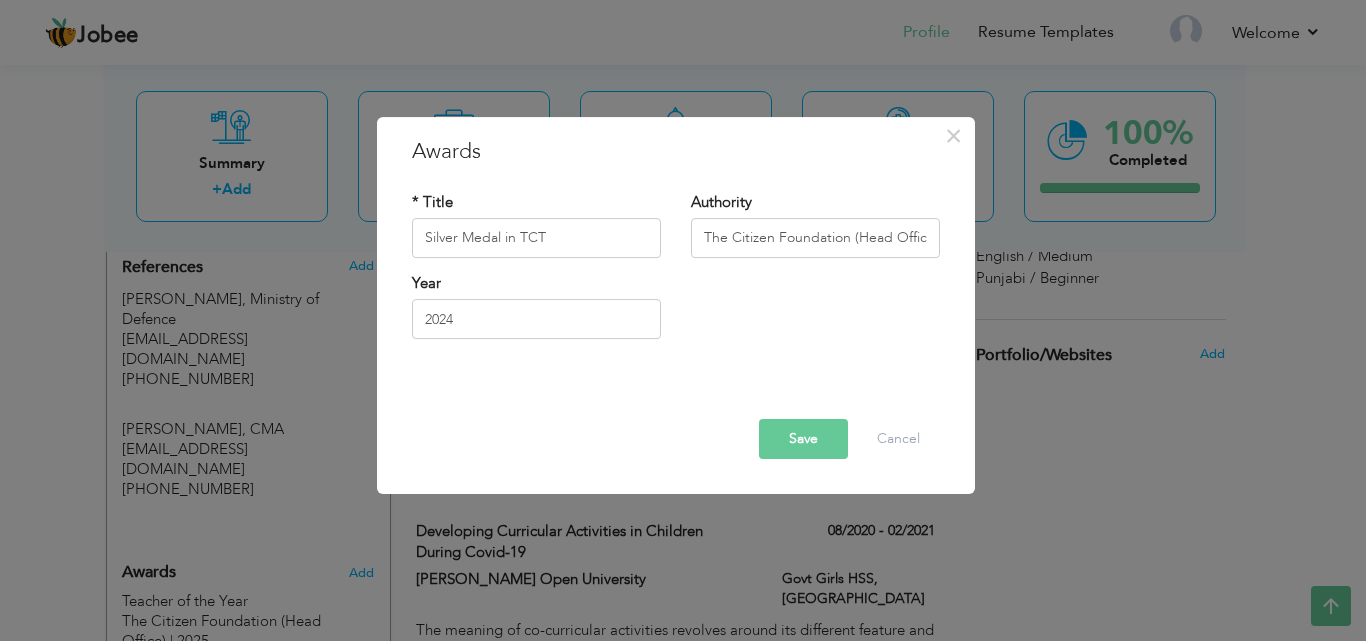 click on "Save" at bounding box center (803, 439) 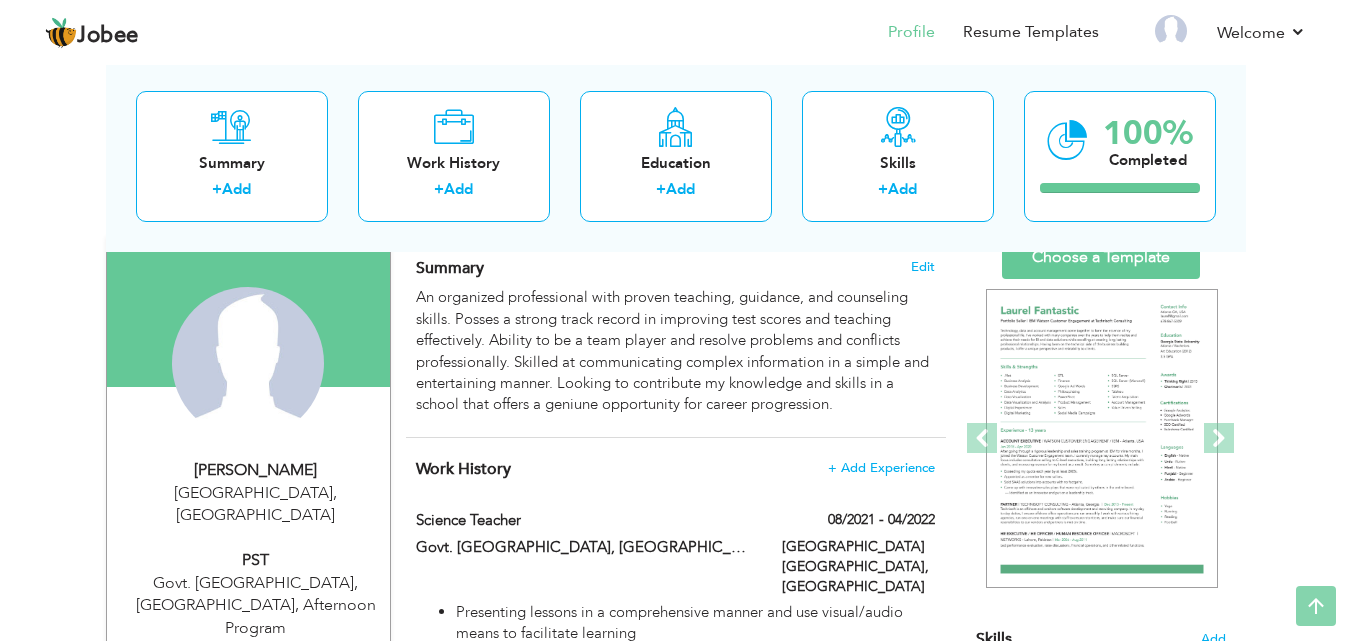 scroll, scrollTop: 0, scrollLeft: 0, axis: both 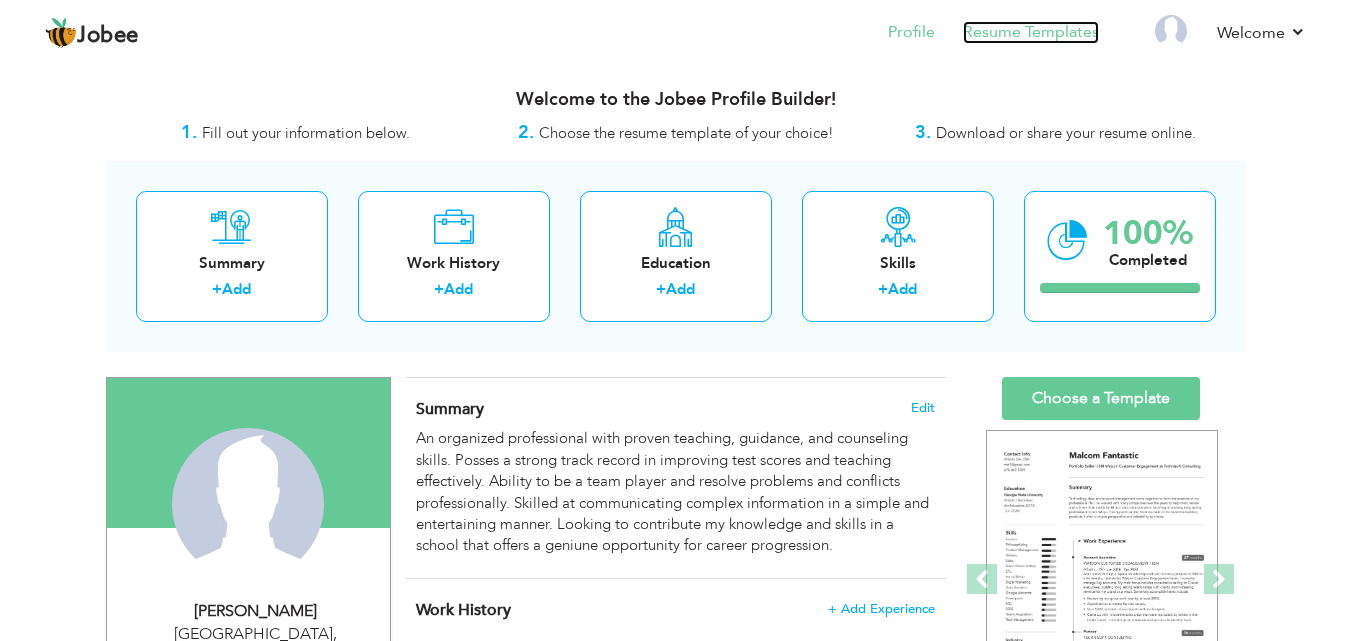 click on "Resume Templates" at bounding box center (1031, 32) 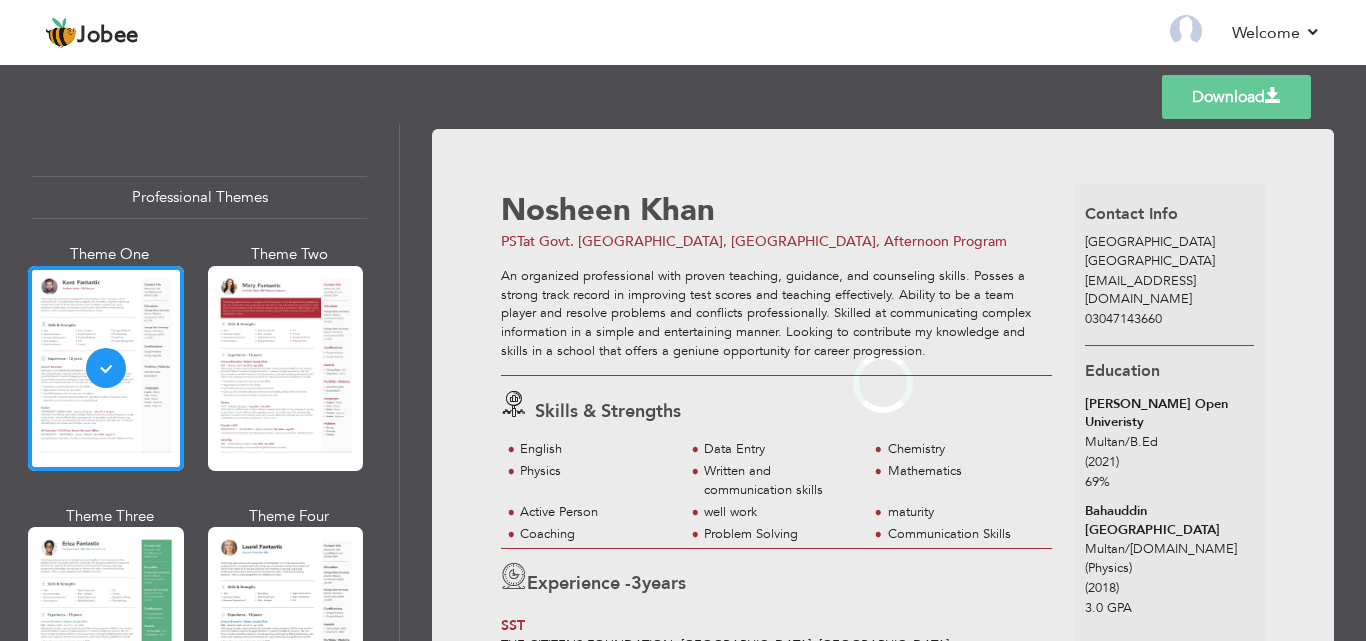 scroll, scrollTop: 0, scrollLeft: 0, axis: both 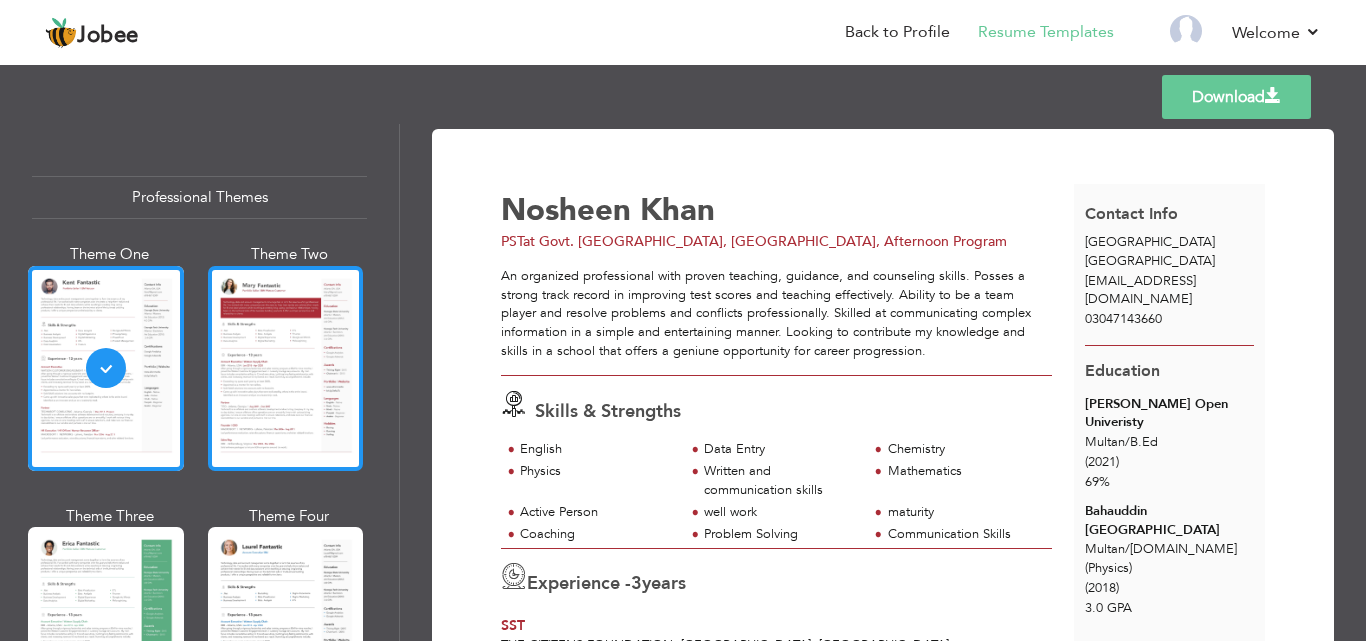click at bounding box center [286, 368] 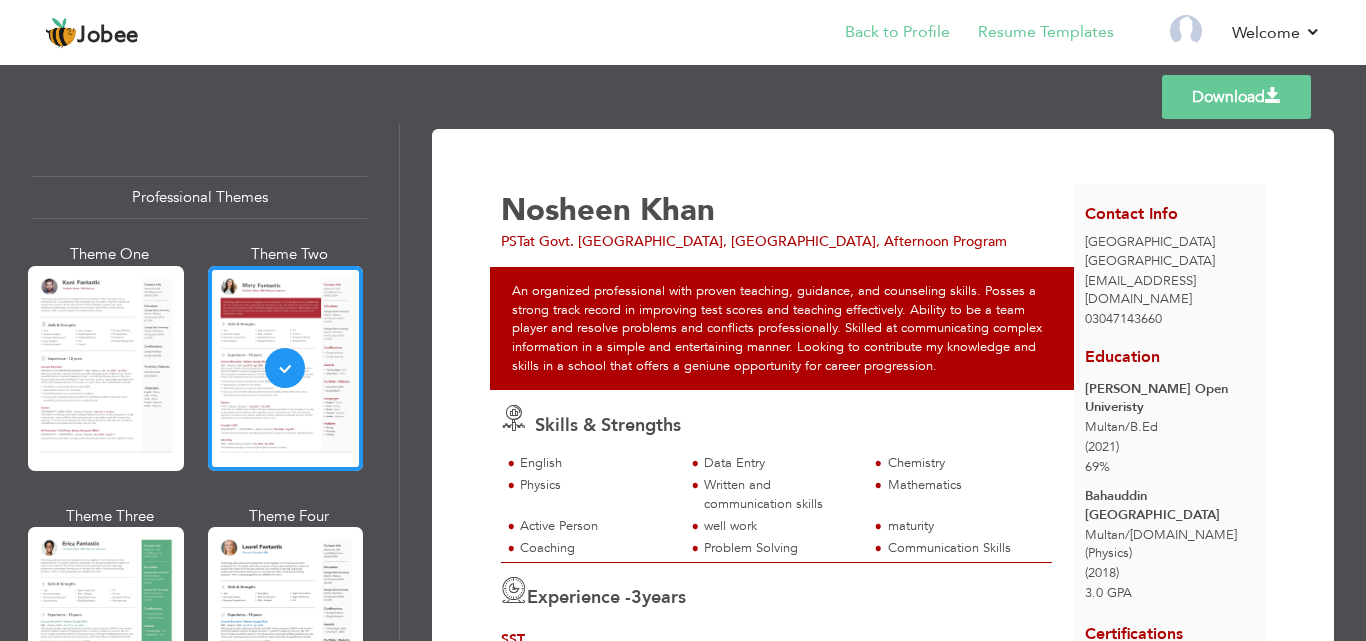 click on "Back to Profile" at bounding box center [883, 34] 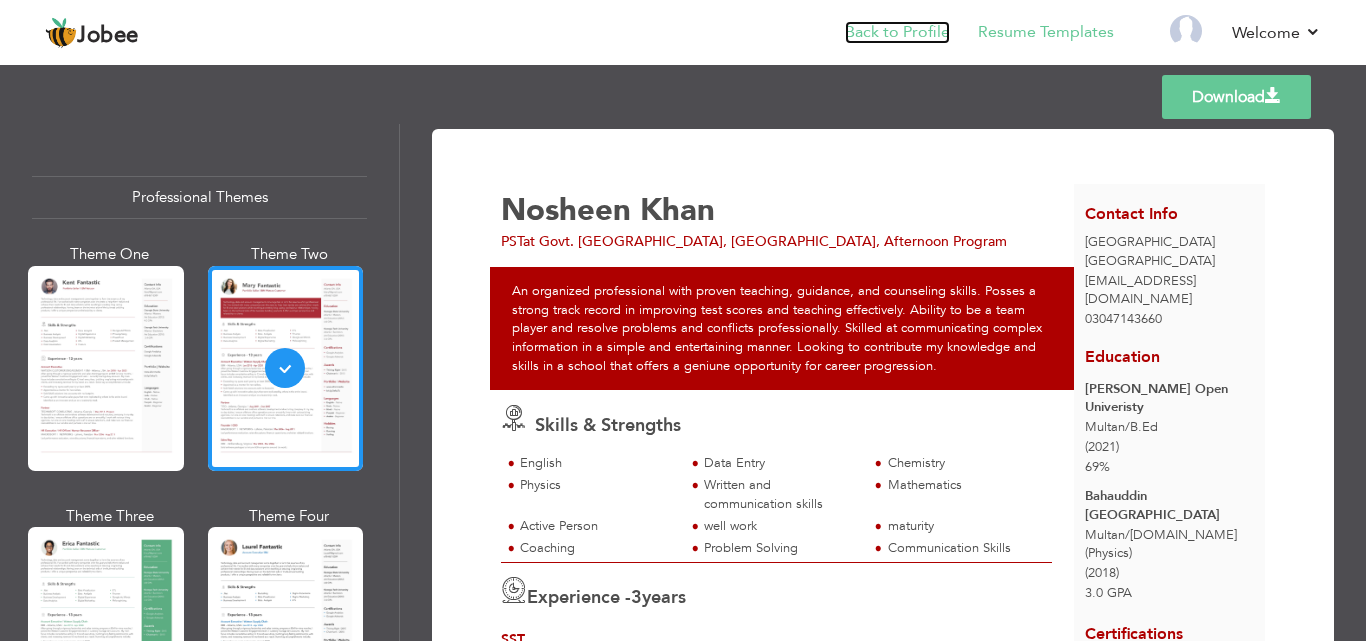 click on "Back to Profile" at bounding box center [897, 32] 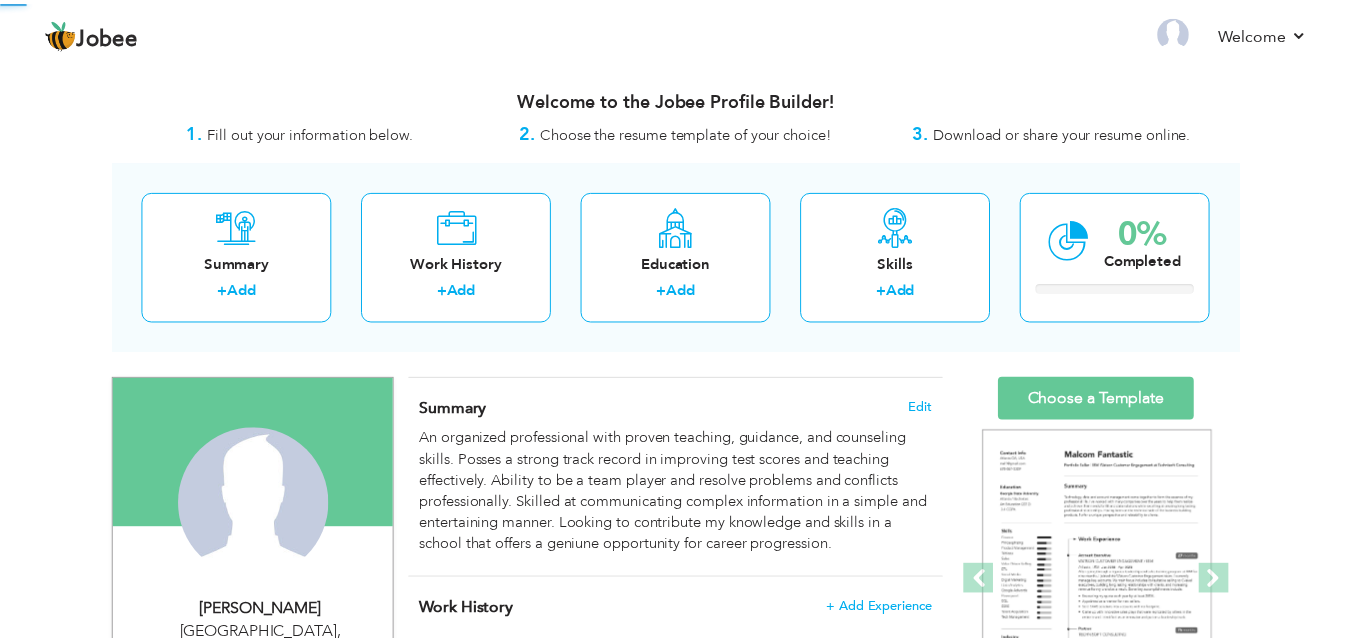 scroll, scrollTop: 0, scrollLeft: 0, axis: both 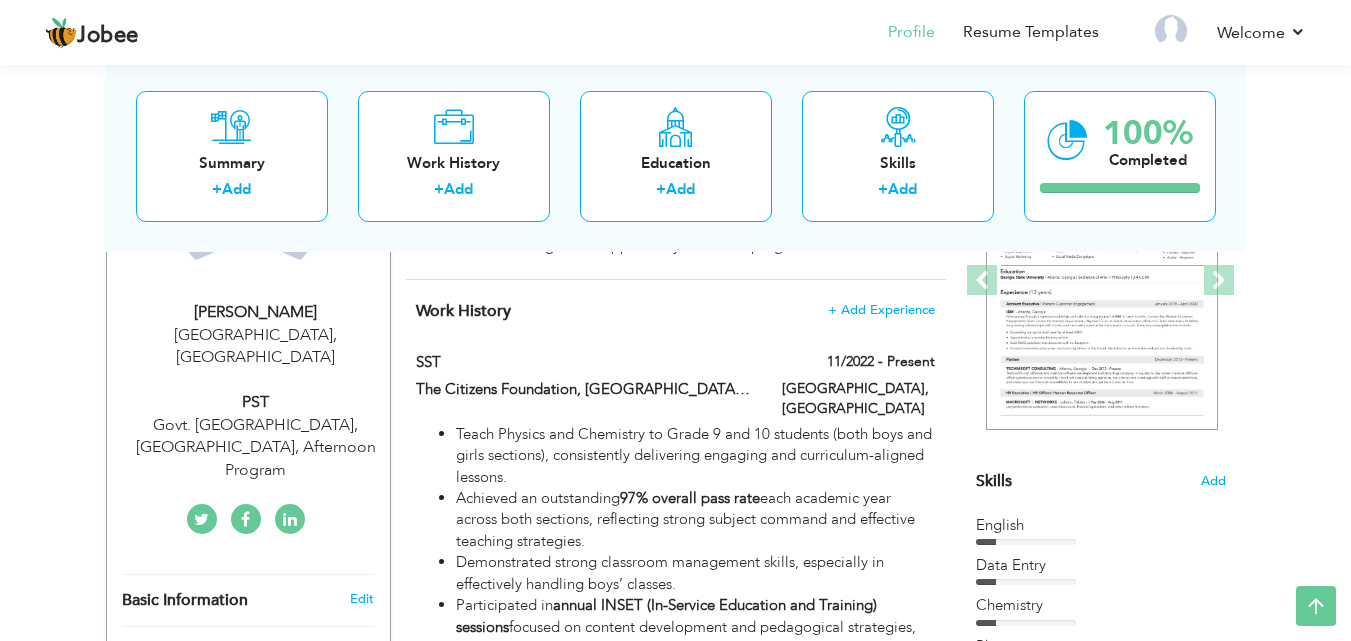 click on "Govt. [GEOGRAPHIC_DATA], [GEOGRAPHIC_DATA], Afternoon Program" at bounding box center (256, 448) 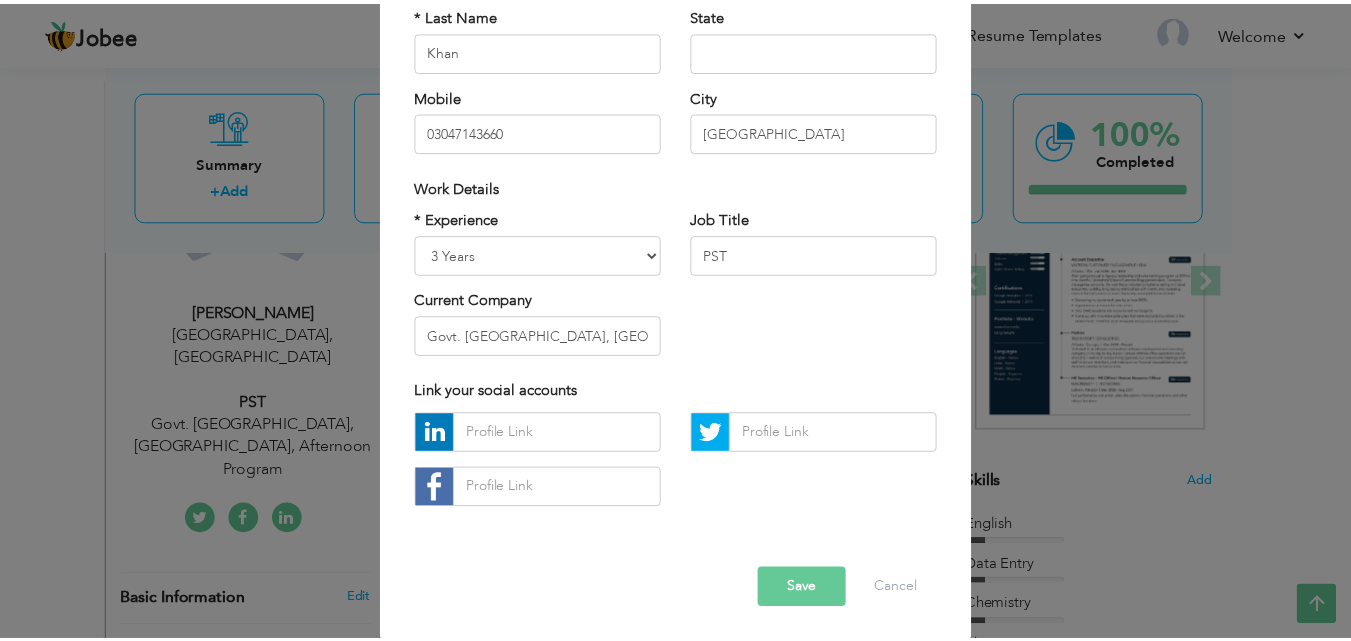 scroll, scrollTop: 261, scrollLeft: 0, axis: vertical 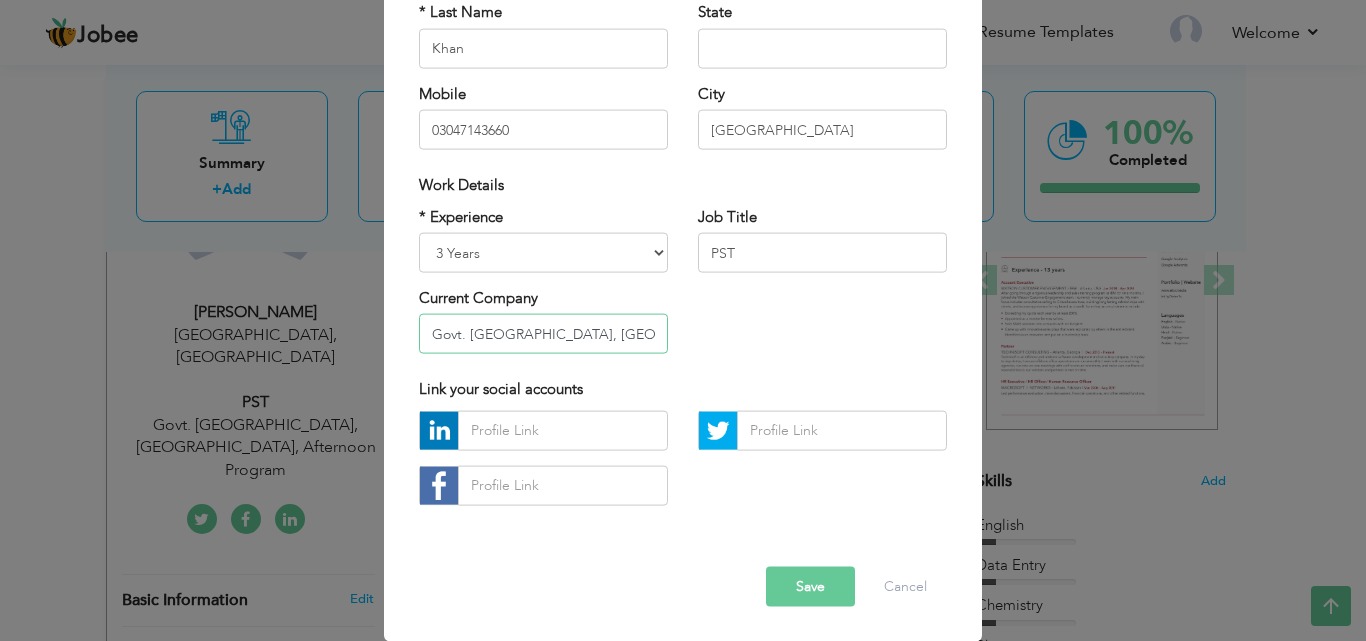 click on "Govt. Elementary School, Abbaspura, Afternoon Program" at bounding box center (543, 334) 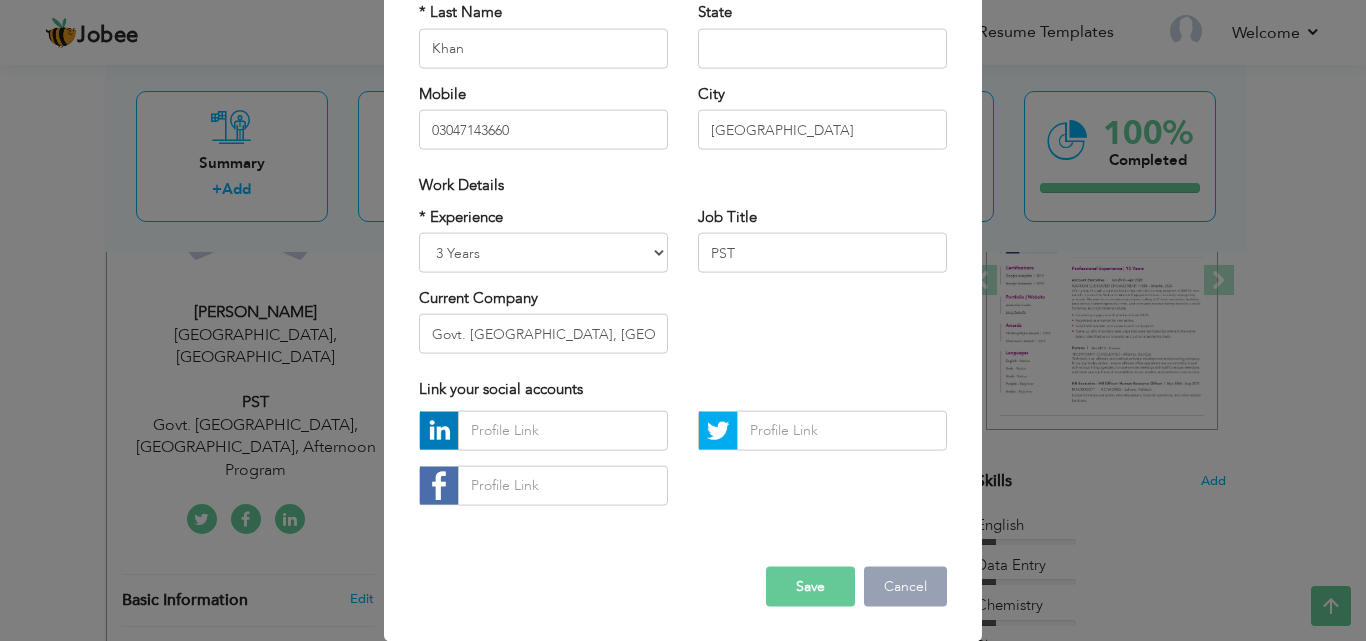 click on "Cancel" at bounding box center (905, 586) 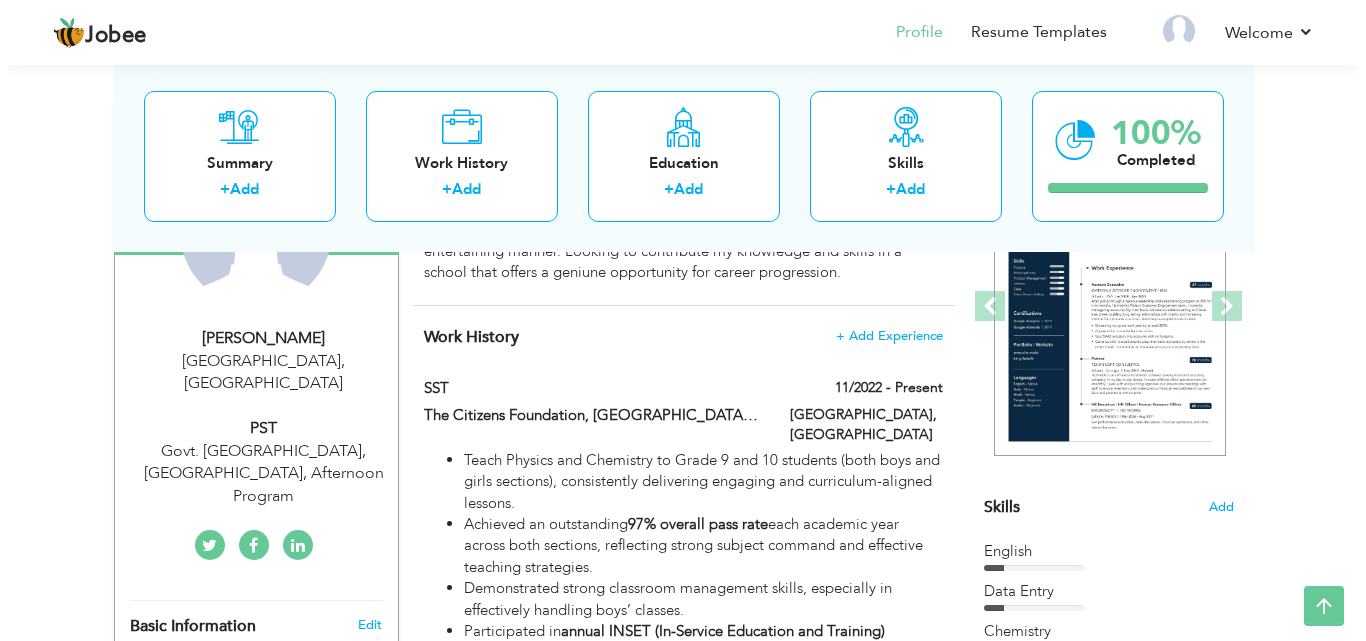 scroll, scrollTop: 299, scrollLeft: 0, axis: vertical 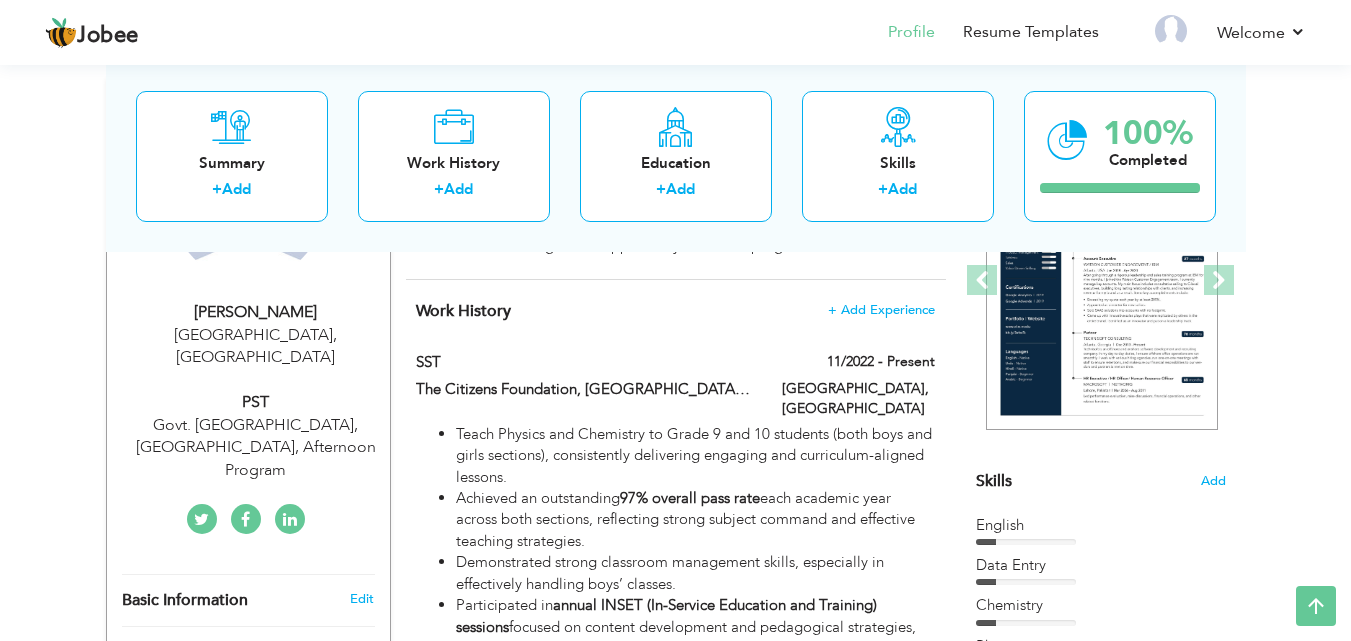 click on "Govt. Elementary School, Abbaspura, Afternoon Program" at bounding box center (256, 448) 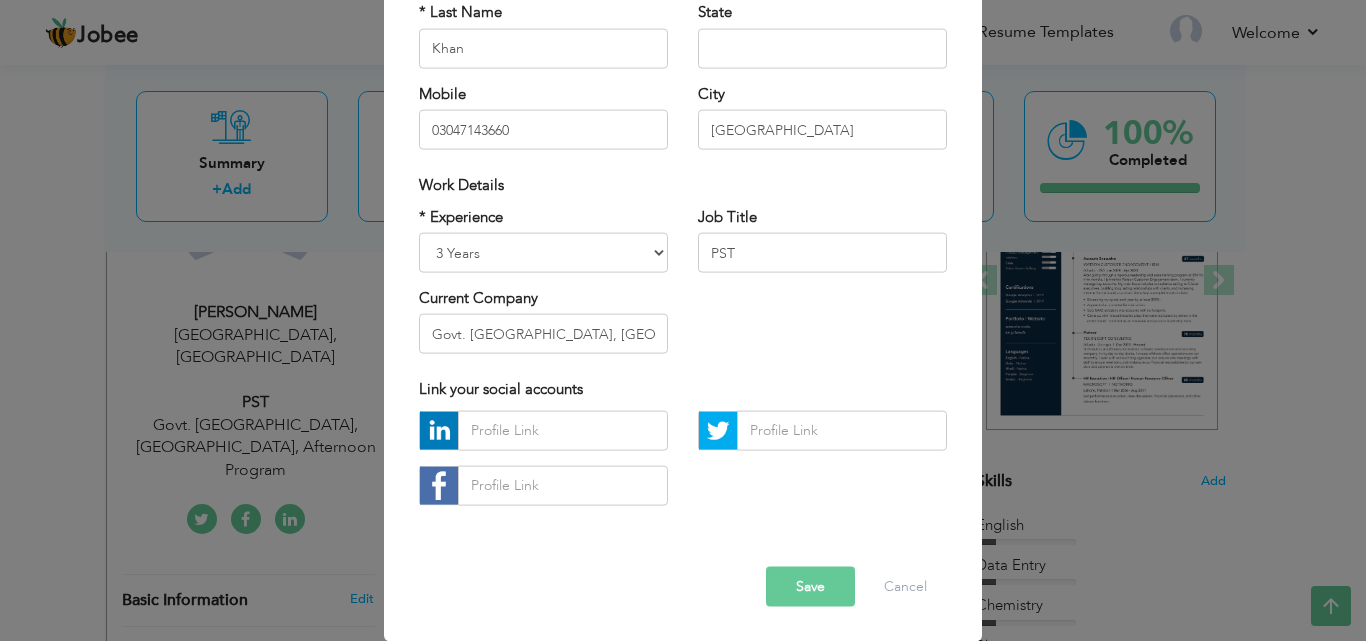 scroll, scrollTop: 0, scrollLeft: 0, axis: both 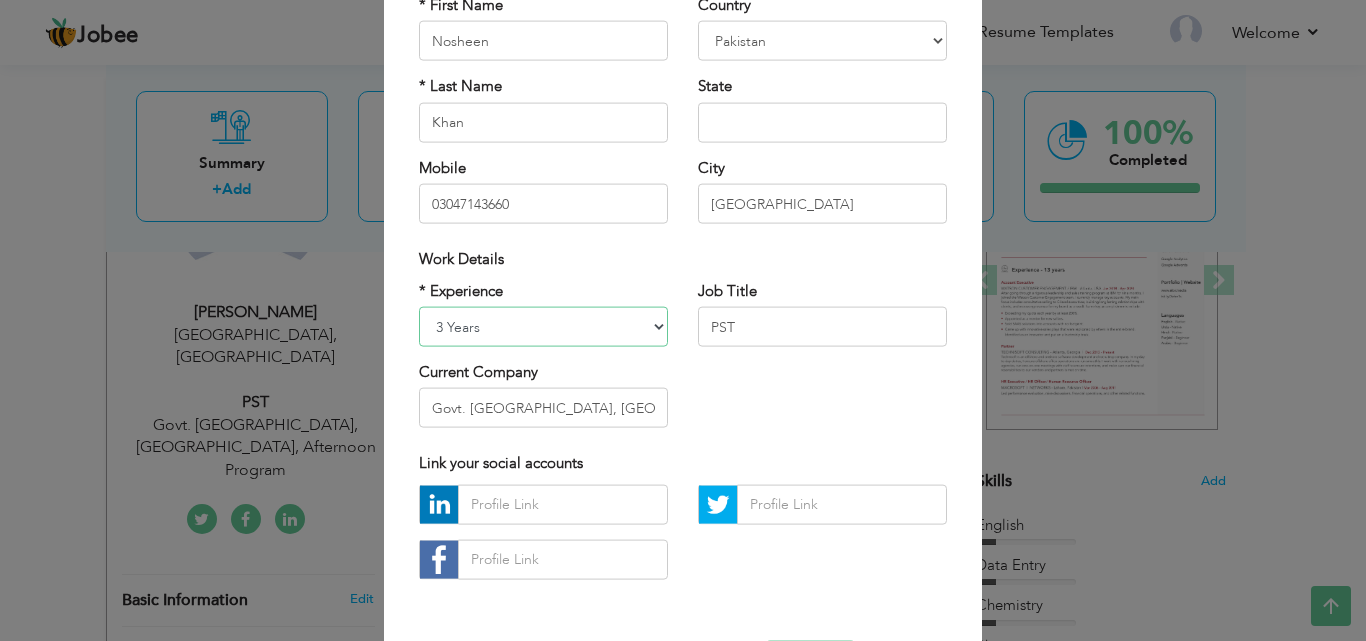 click on "Entry Level Less than 1 Year 1 Year 2 Years 3 Years 4 Years 5 Years 6 Years 7 Years 8 Years 9 Years 10 Years 11 Years 12 Years 13 Years 14 Years 15 Years 16 Years 17 Years 18 Years 19 Years 20 Years 21 Years 22 Years 23 Years 24 Years 25 Years 26 Years 27 Years 28 Years 29 Years 30 Years 31 Years 32 Years 33 Years 34 Years 35 Years More than 35 Years" at bounding box center (543, 327) 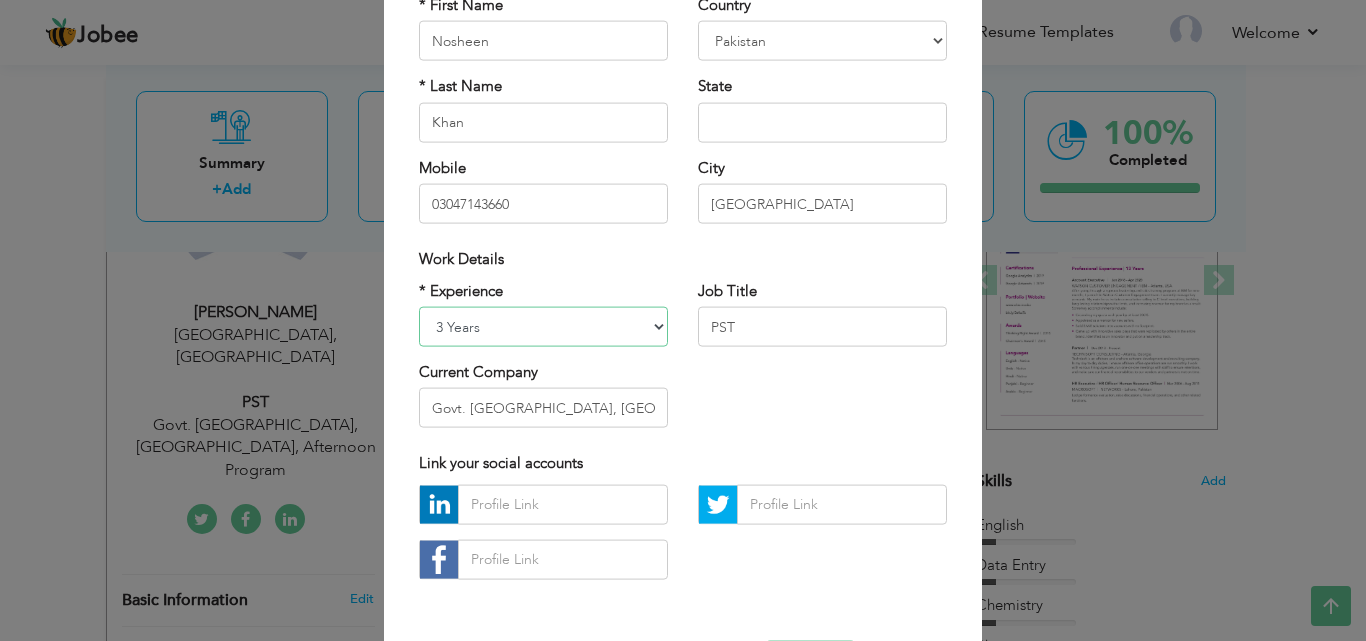 select on "number:9" 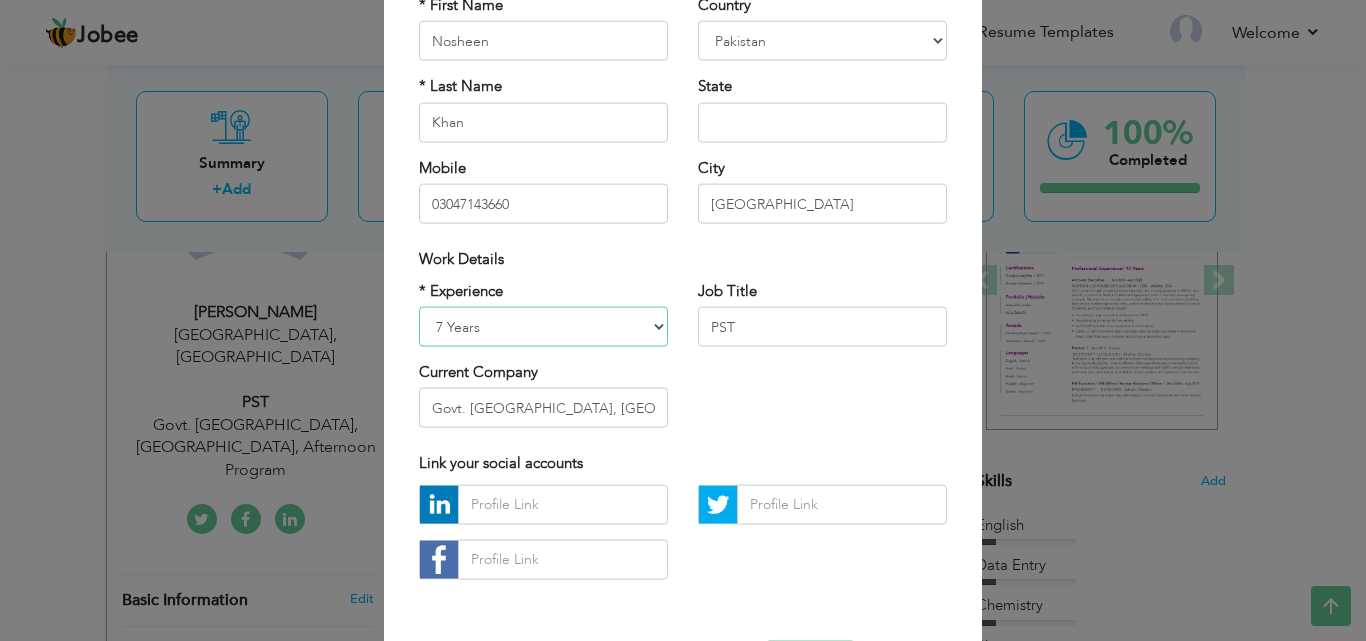 click on "Entry Level Less than 1 Year 1 Year 2 Years 3 Years 4 Years 5 Years 6 Years 7 Years 8 Years 9 Years 10 Years 11 Years 12 Years 13 Years 14 Years 15 Years 16 Years 17 Years 18 Years 19 Years 20 Years 21 Years 22 Years 23 Years 24 Years 25 Years 26 Years 27 Years 28 Years 29 Years 30 Years 31 Years 32 Years 33 Years 34 Years 35 Years More than 35 Years" at bounding box center (543, 327) 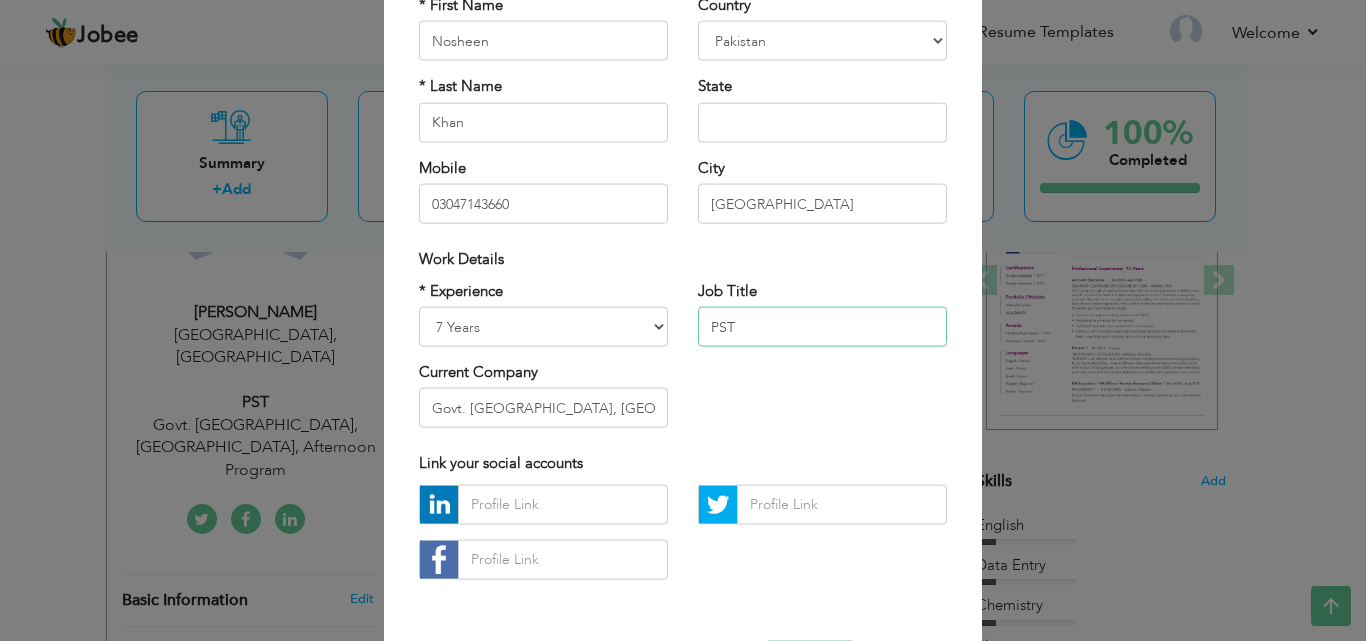 click on "PST" at bounding box center (822, 327) 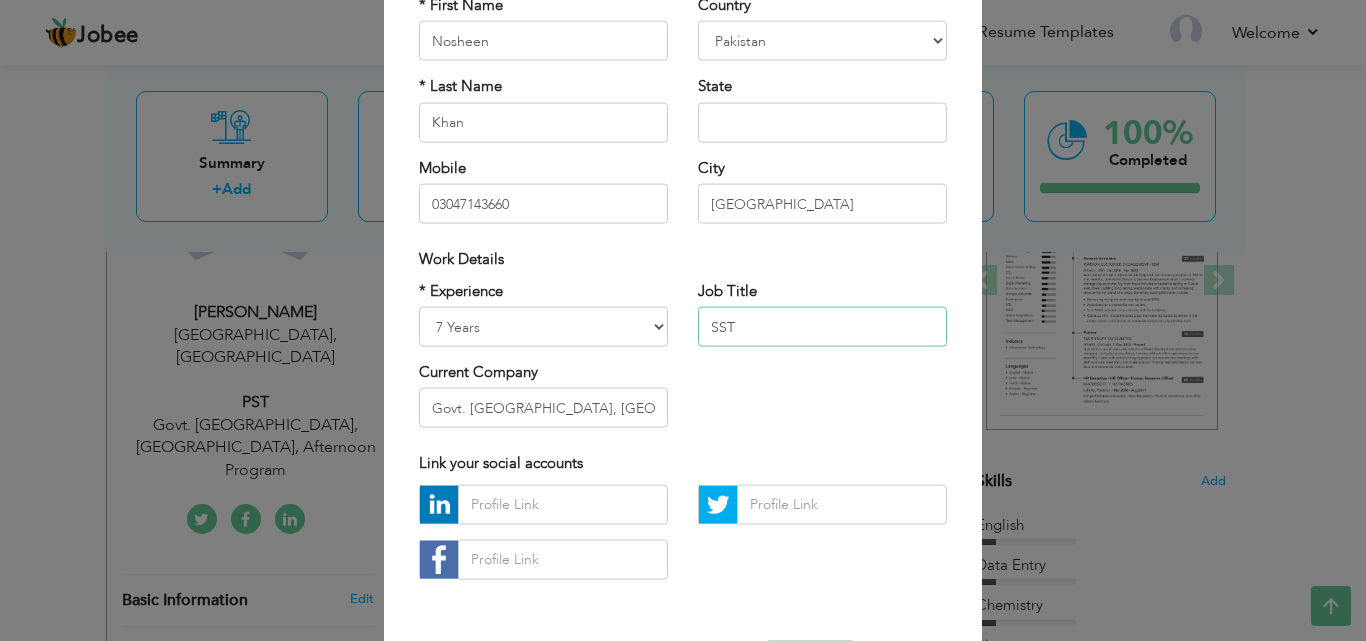 type on "SST" 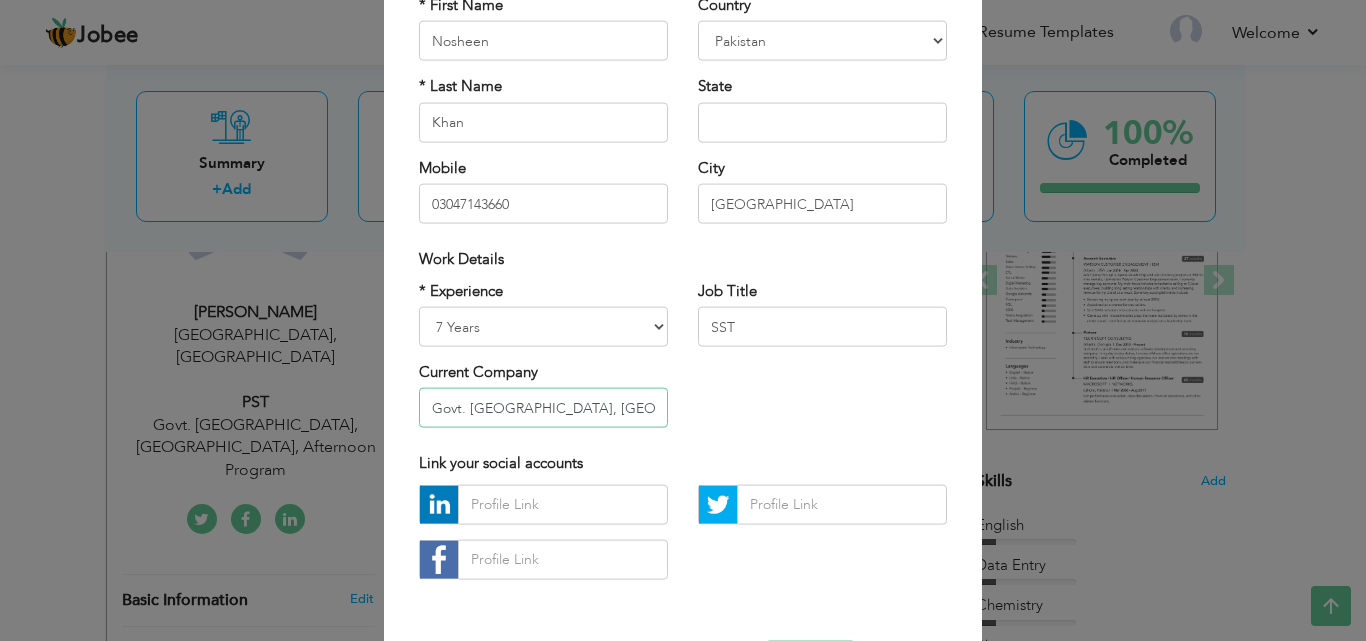 click on "Govt. Elementary School, Abbaspura, Afternoon Program" at bounding box center (543, 408) 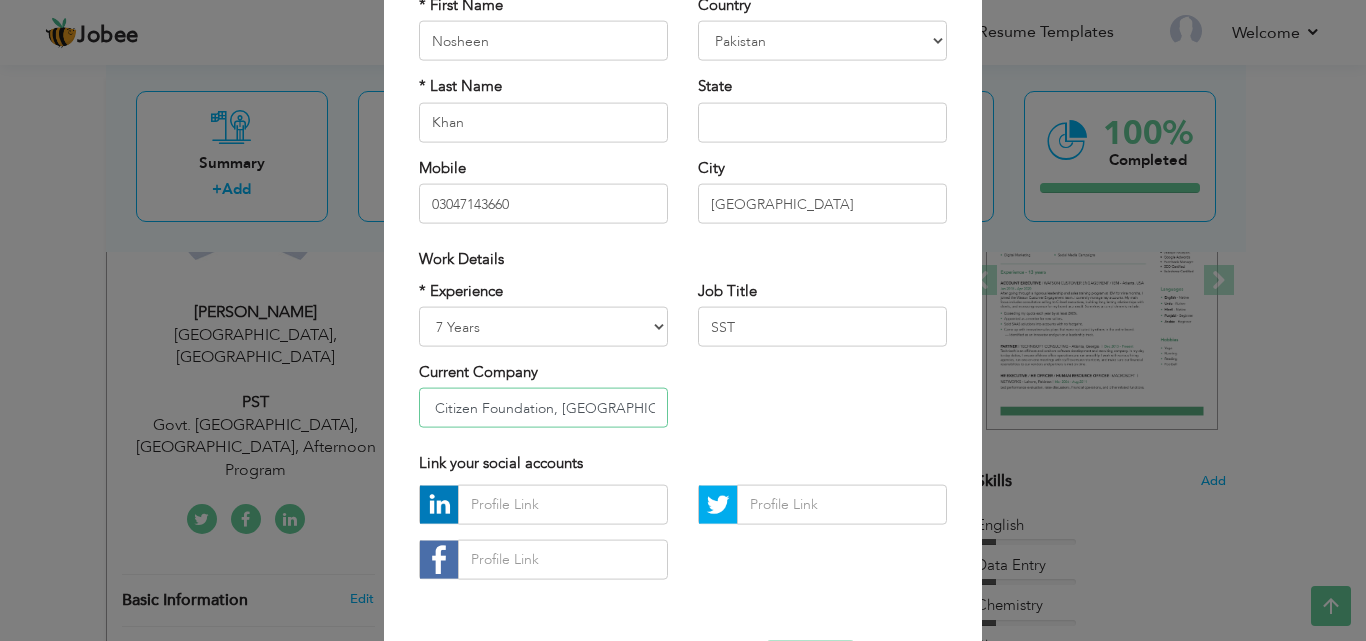 scroll, scrollTop: 0, scrollLeft: 33, axis: horizontal 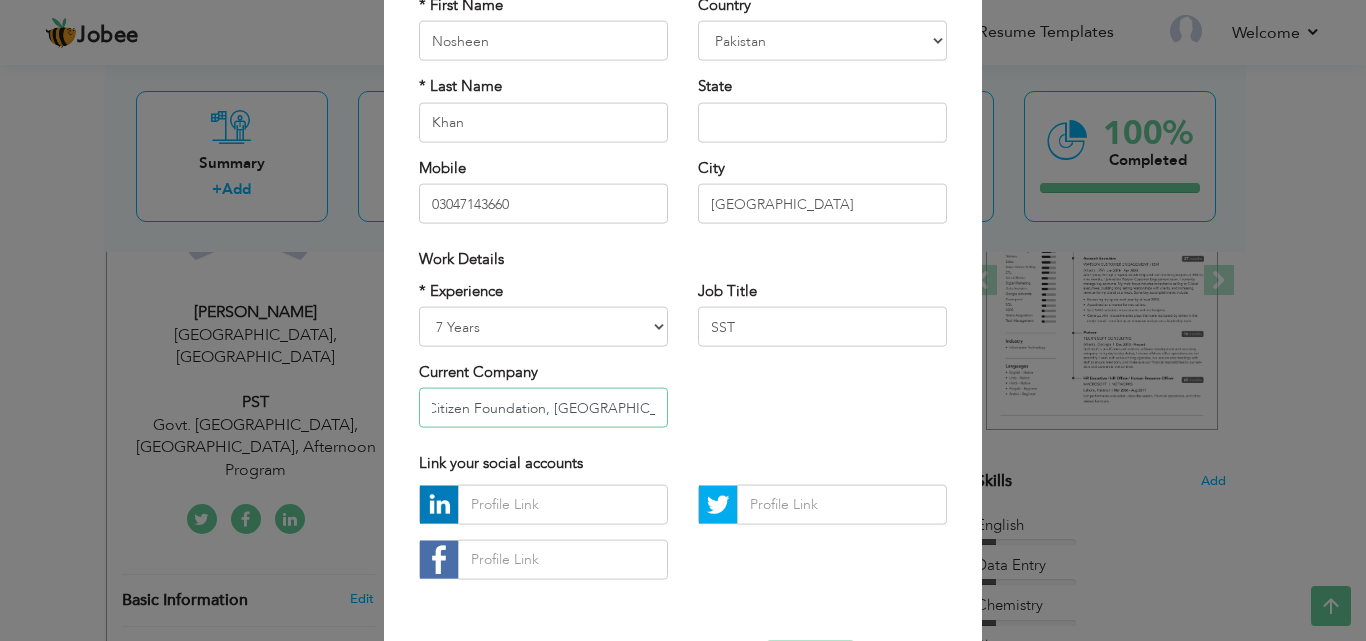 click on "The Citizen Foundation, Uthal, Islamabad" at bounding box center [543, 408] 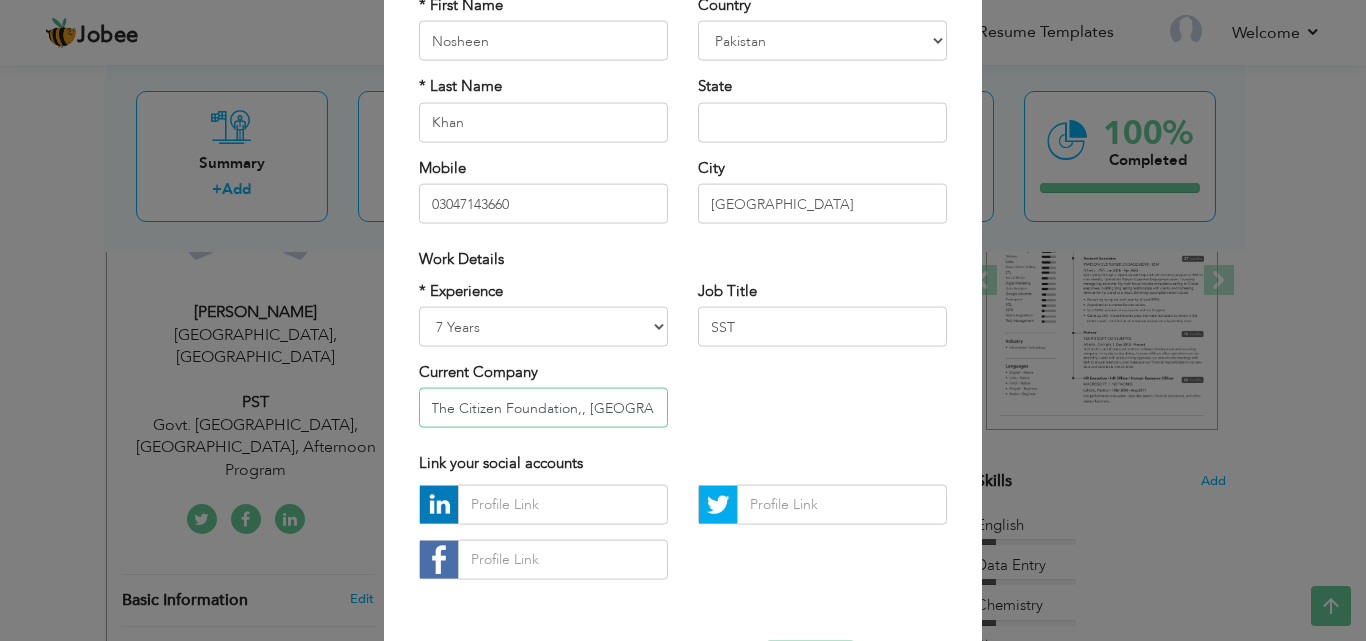 scroll, scrollTop: 0, scrollLeft: 0, axis: both 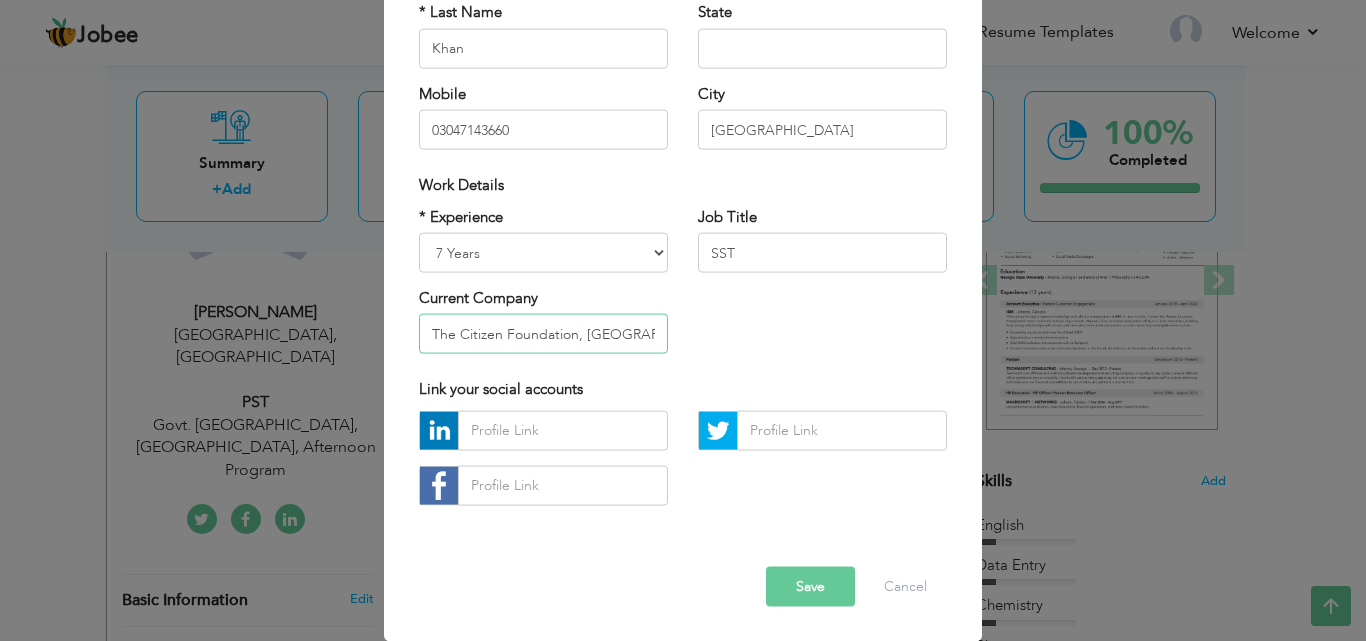 type on "The Citizen Foundation, [GEOGRAPHIC_DATA]" 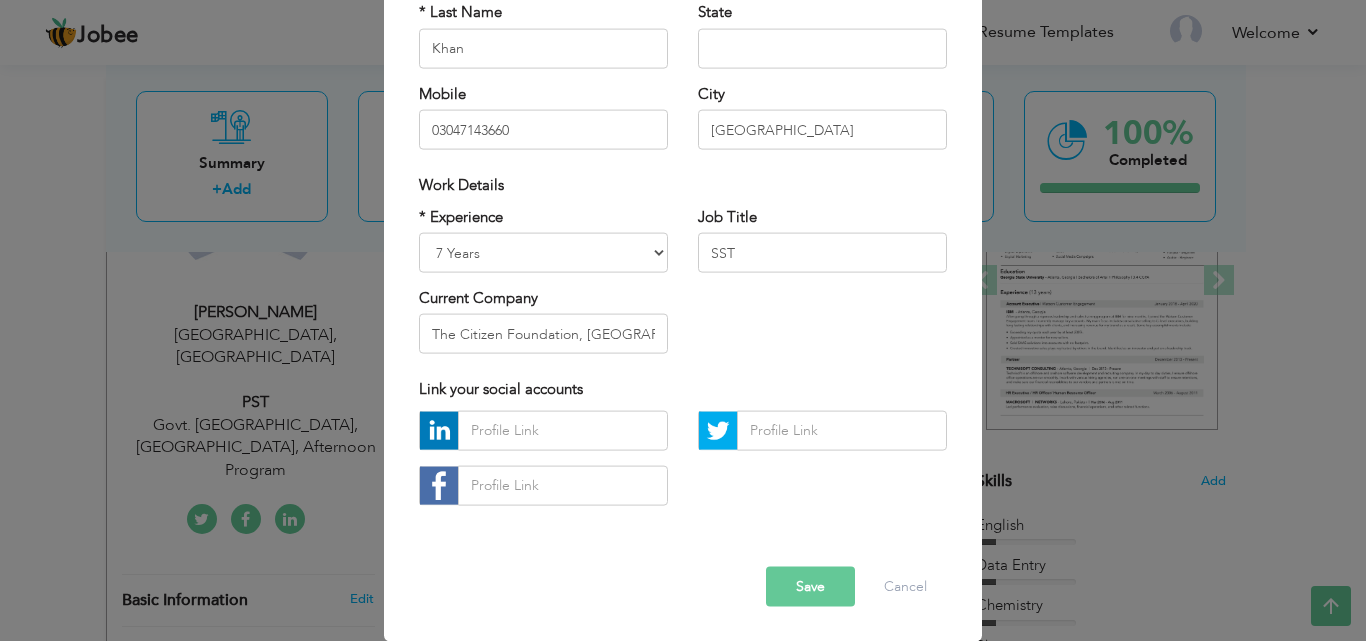 click on "Save" at bounding box center [810, 586] 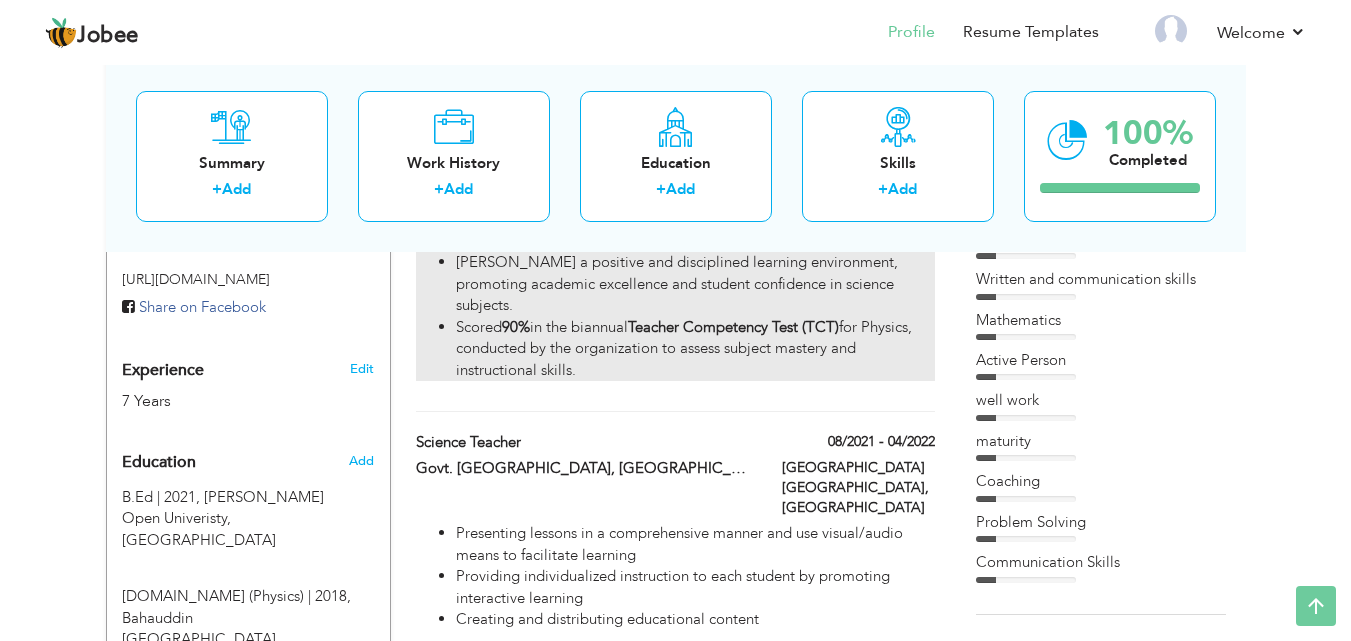 scroll, scrollTop: 0, scrollLeft: 0, axis: both 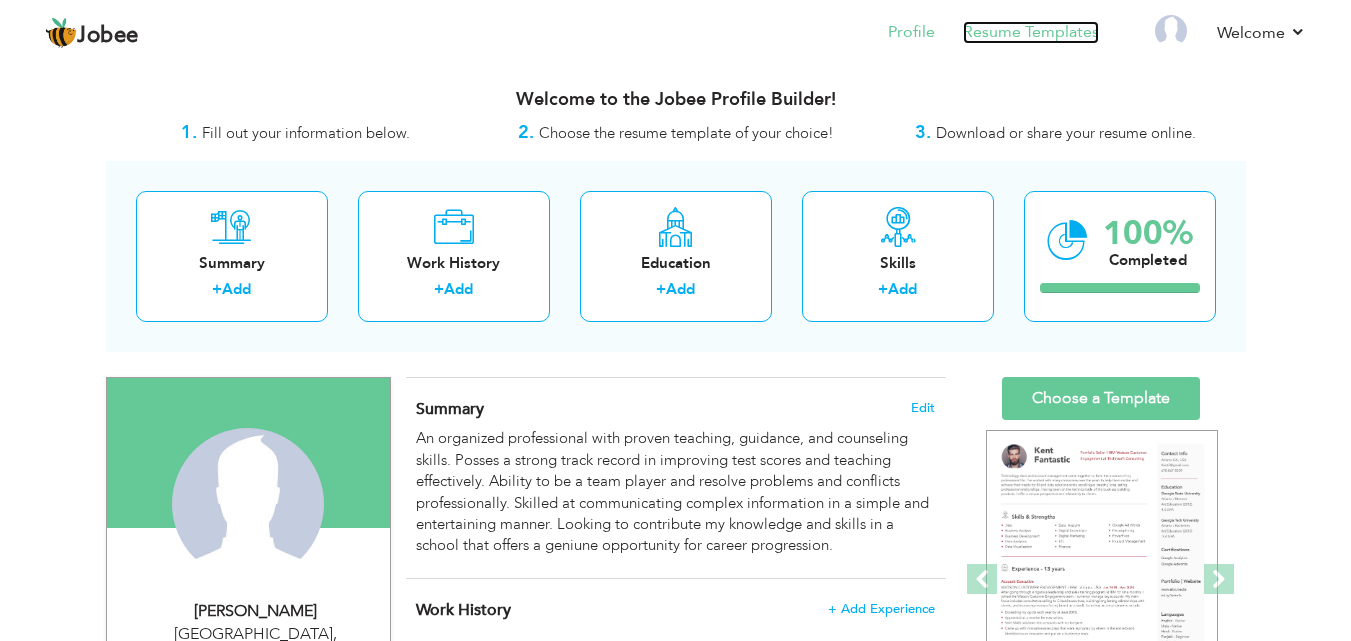 click on "Resume Templates" at bounding box center (1031, 32) 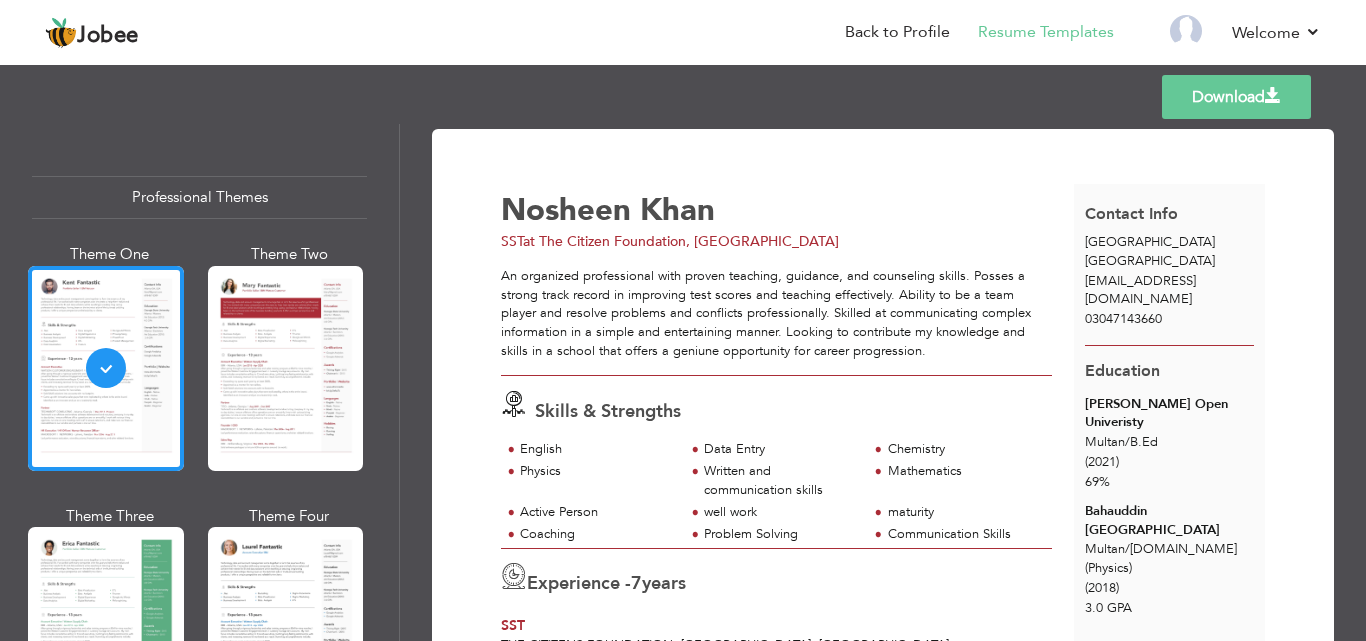 scroll, scrollTop: 0, scrollLeft: 0, axis: both 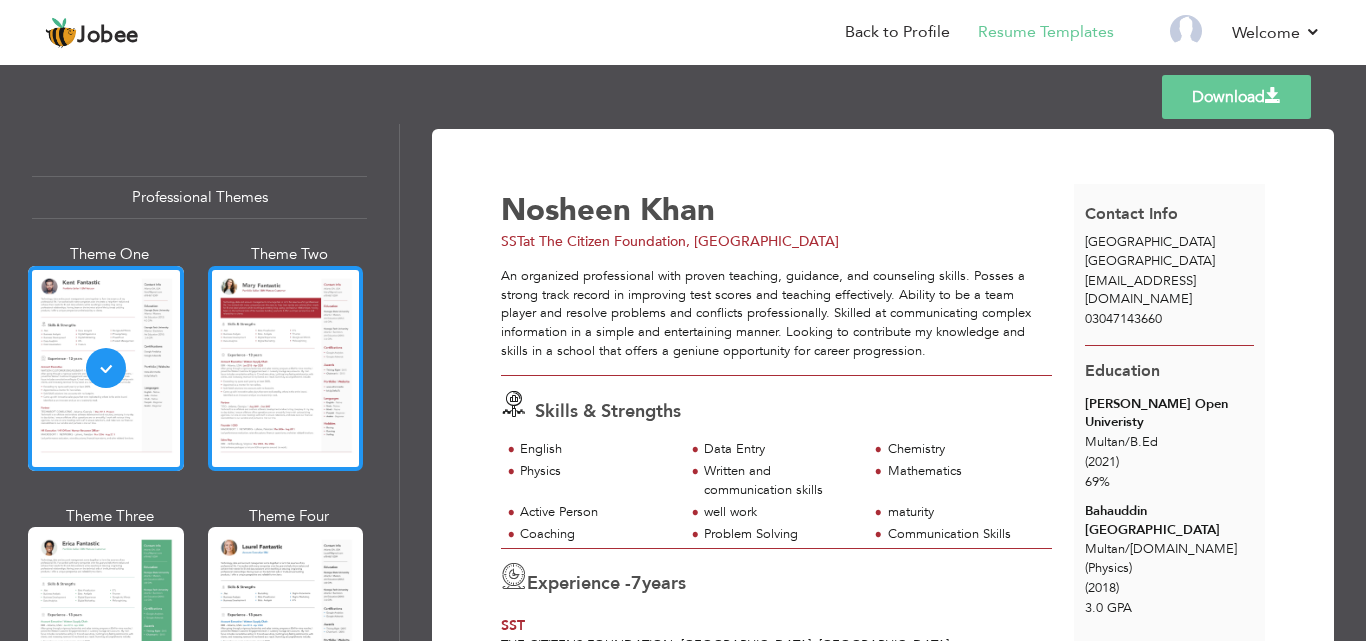 click at bounding box center (286, 368) 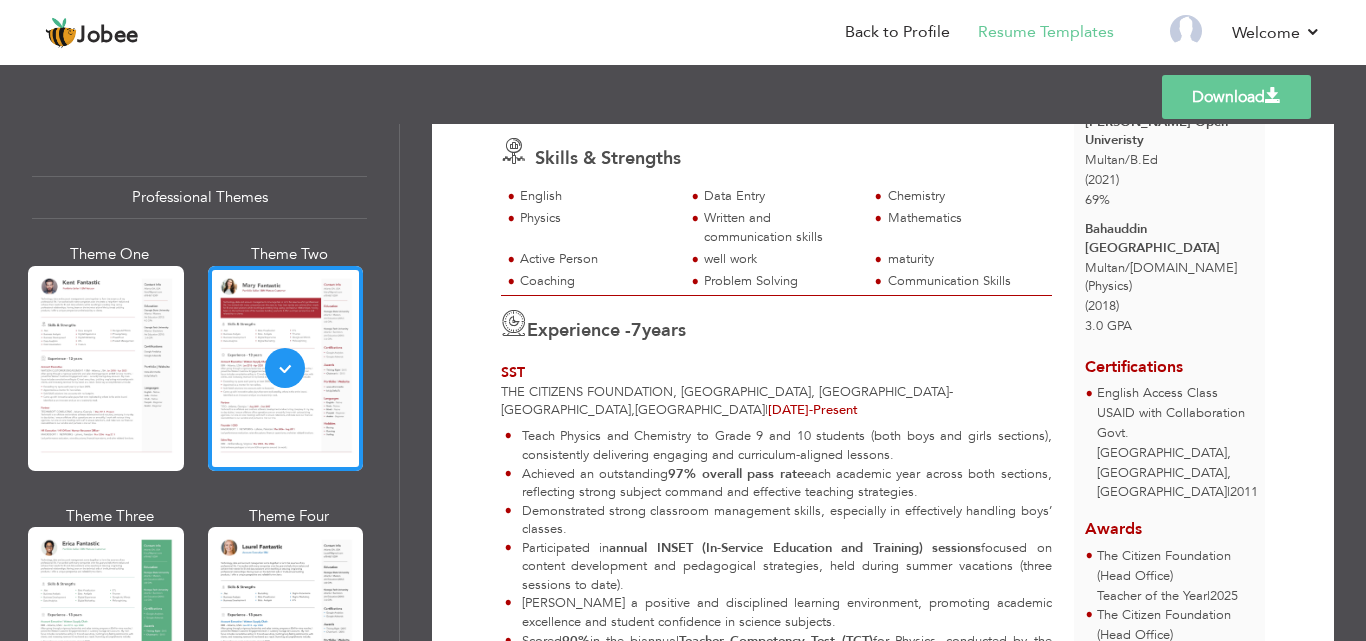 scroll, scrollTop: 0, scrollLeft: 0, axis: both 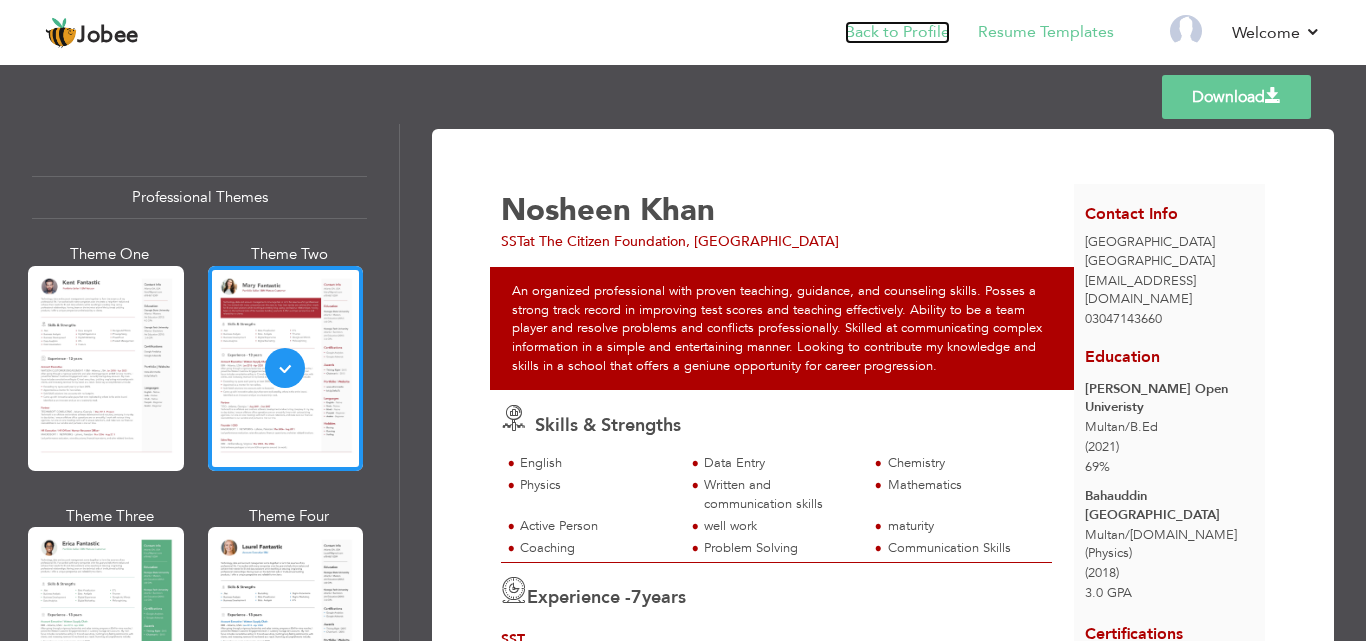 click on "Back to Profile" at bounding box center [897, 32] 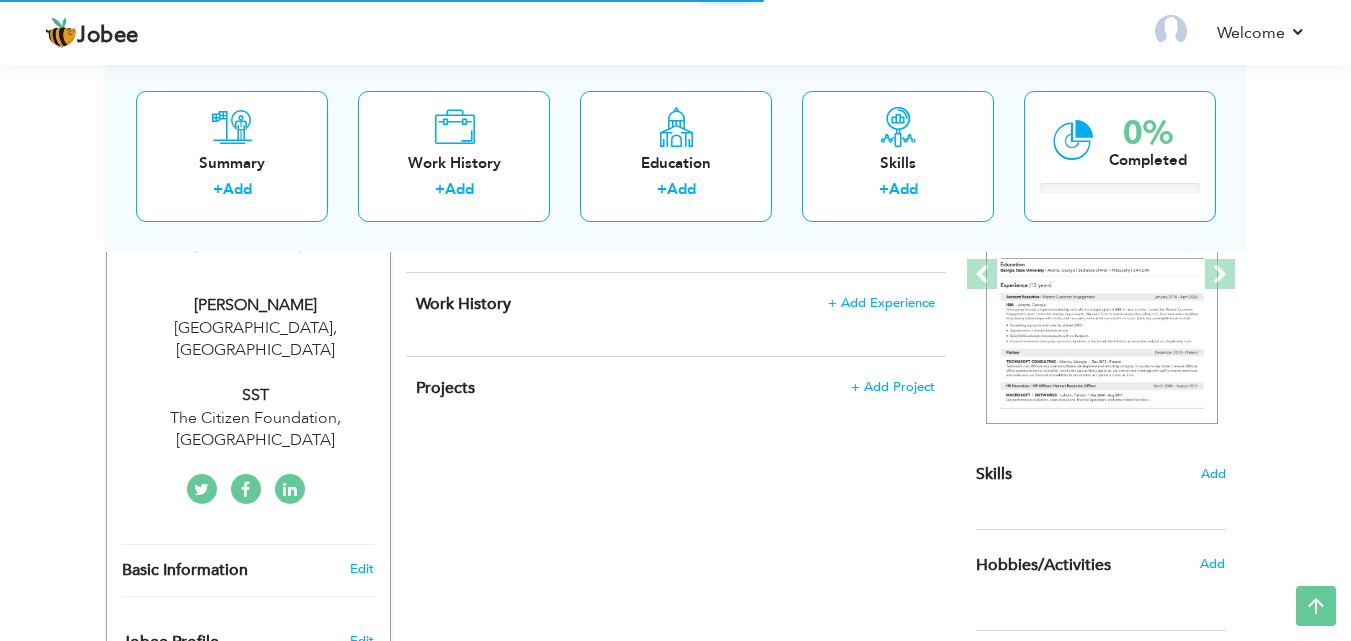 scroll, scrollTop: 0, scrollLeft: 0, axis: both 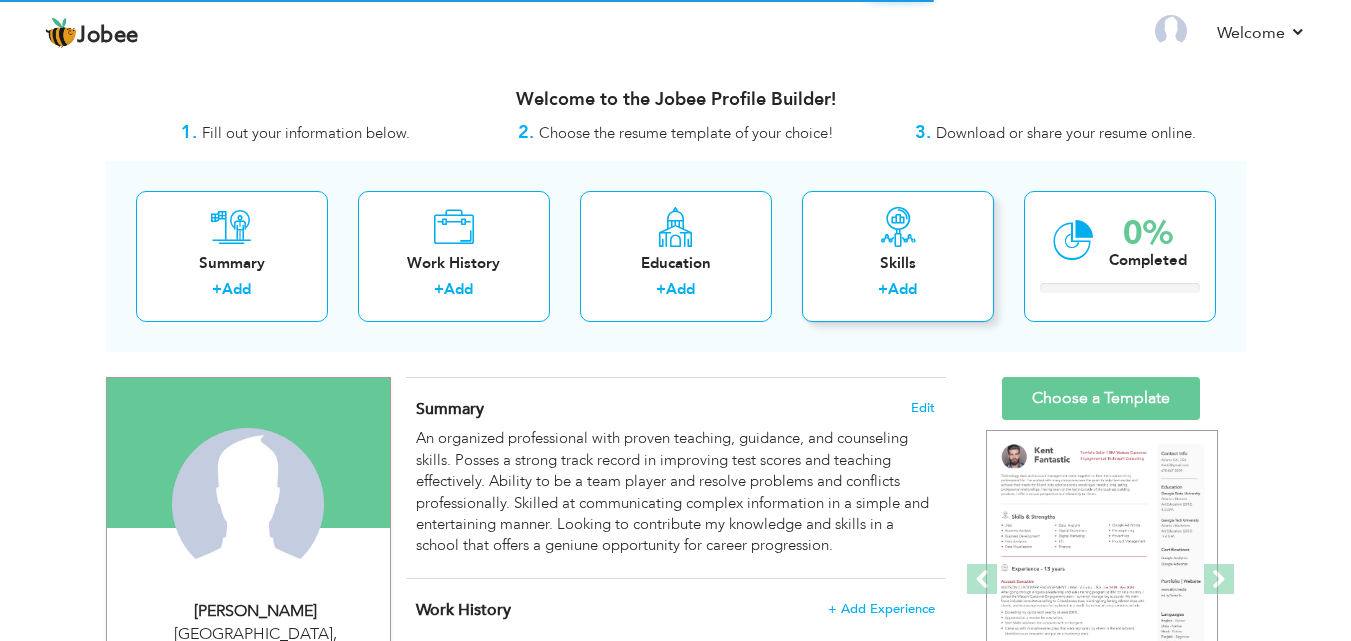 click on "Skills" at bounding box center (898, 263) 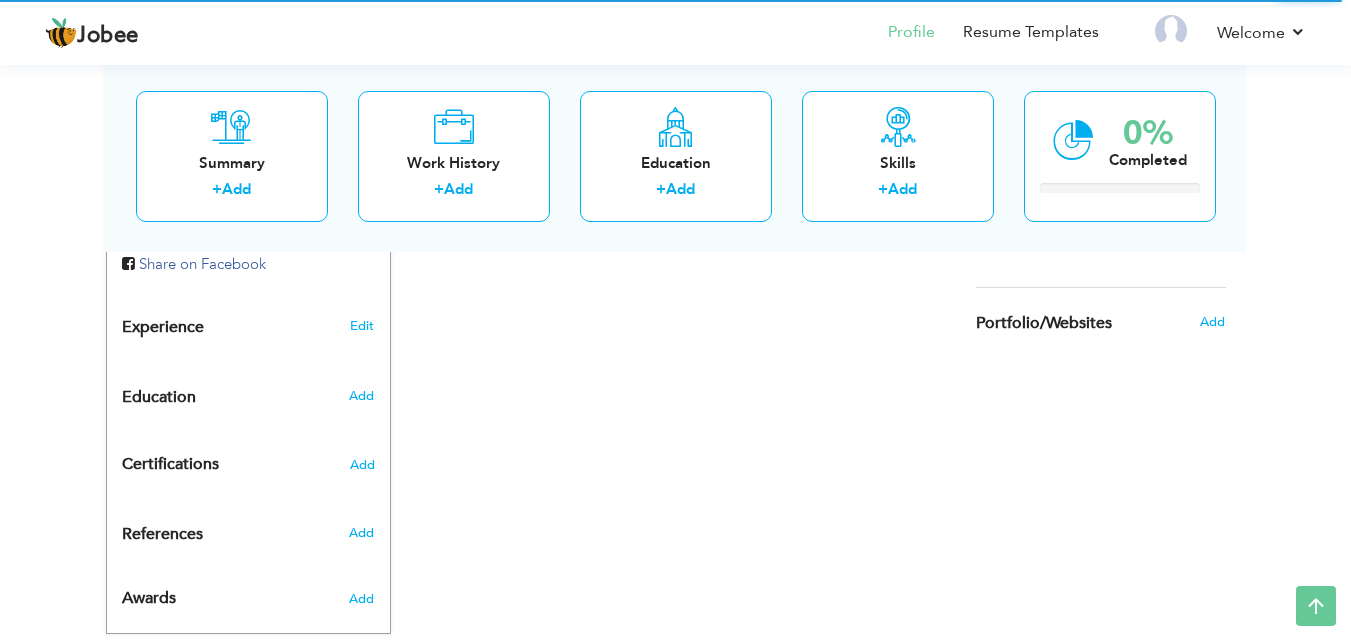 scroll, scrollTop: 0, scrollLeft: 0, axis: both 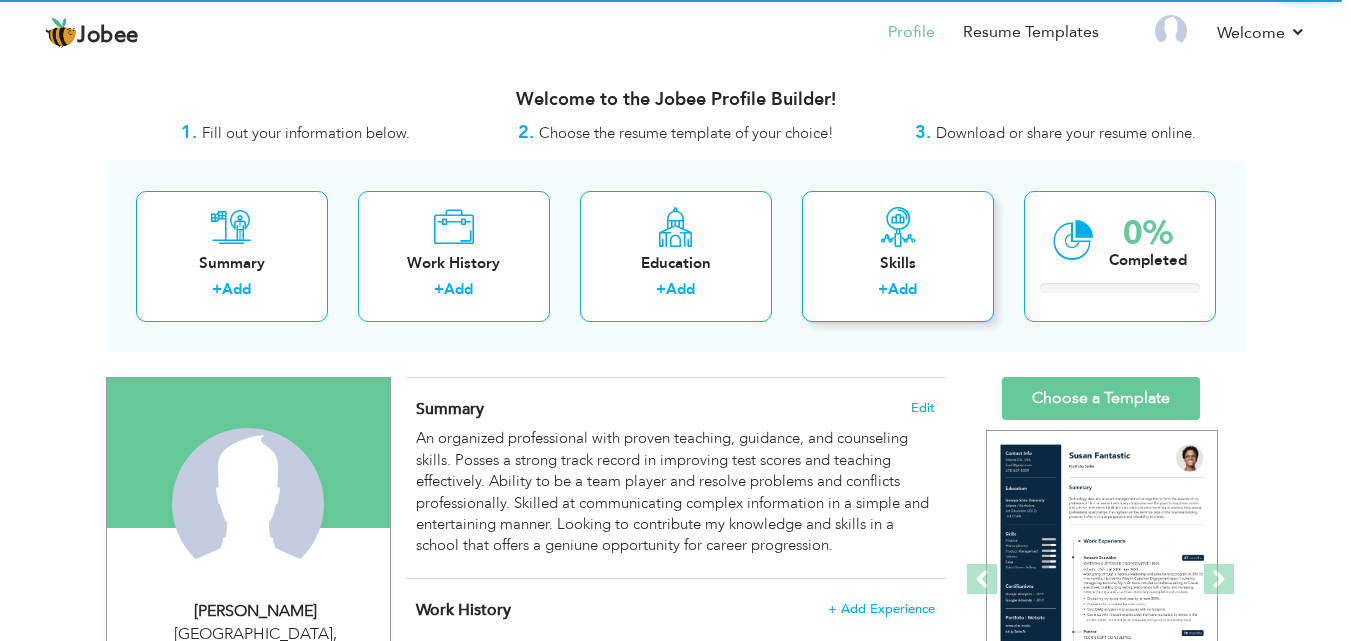 click on "Skills
+  Add" at bounding box center [898, 256] 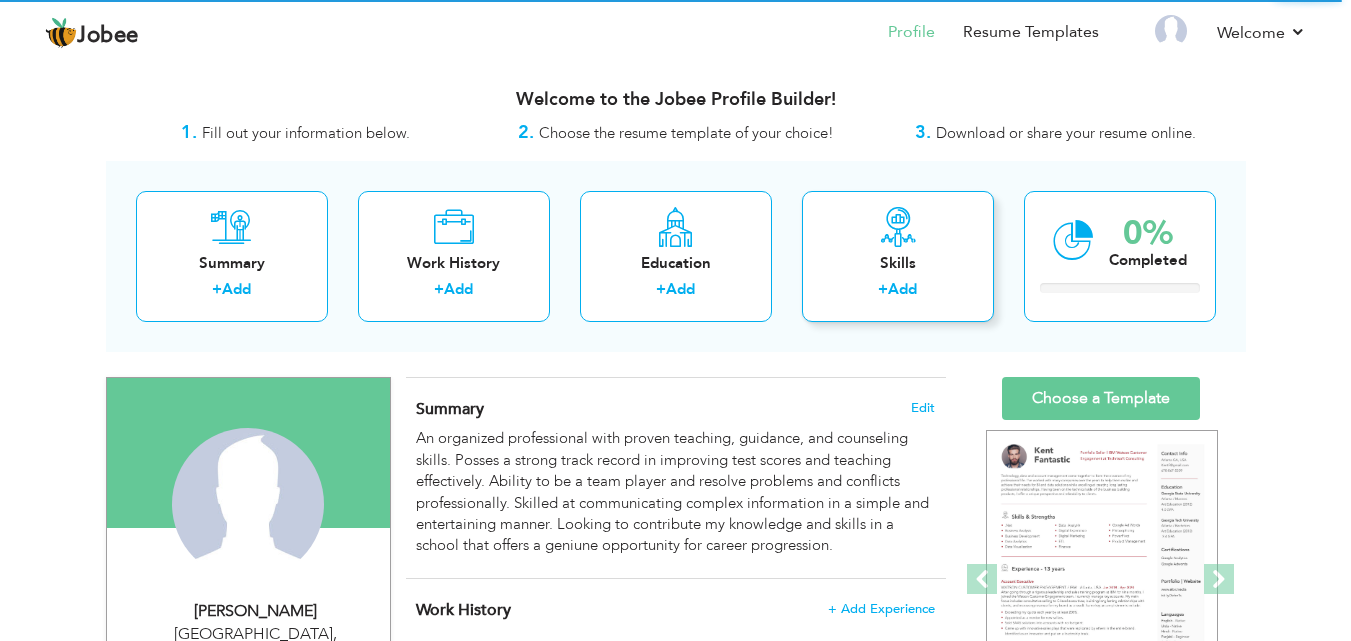 click on "Skills" at bounding box center [898, 263] 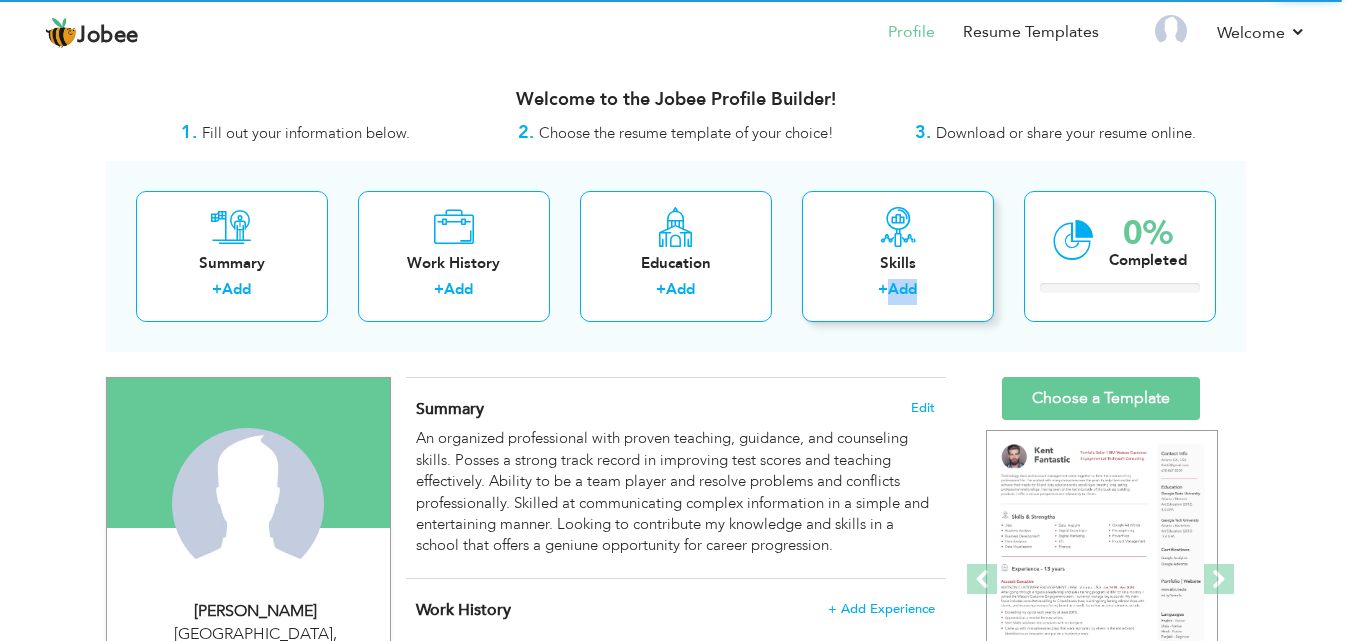 click on "Add" at bounding box center (902, 289) 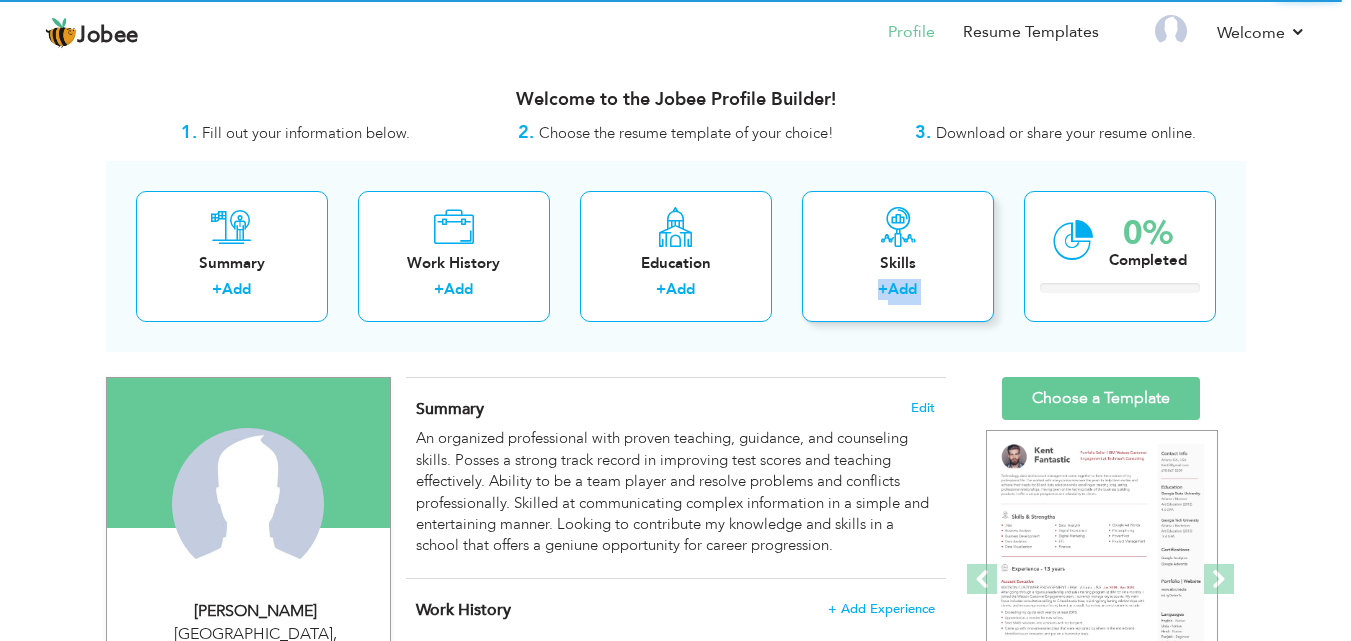 click on "Add" at bounding box center (902, 289) 